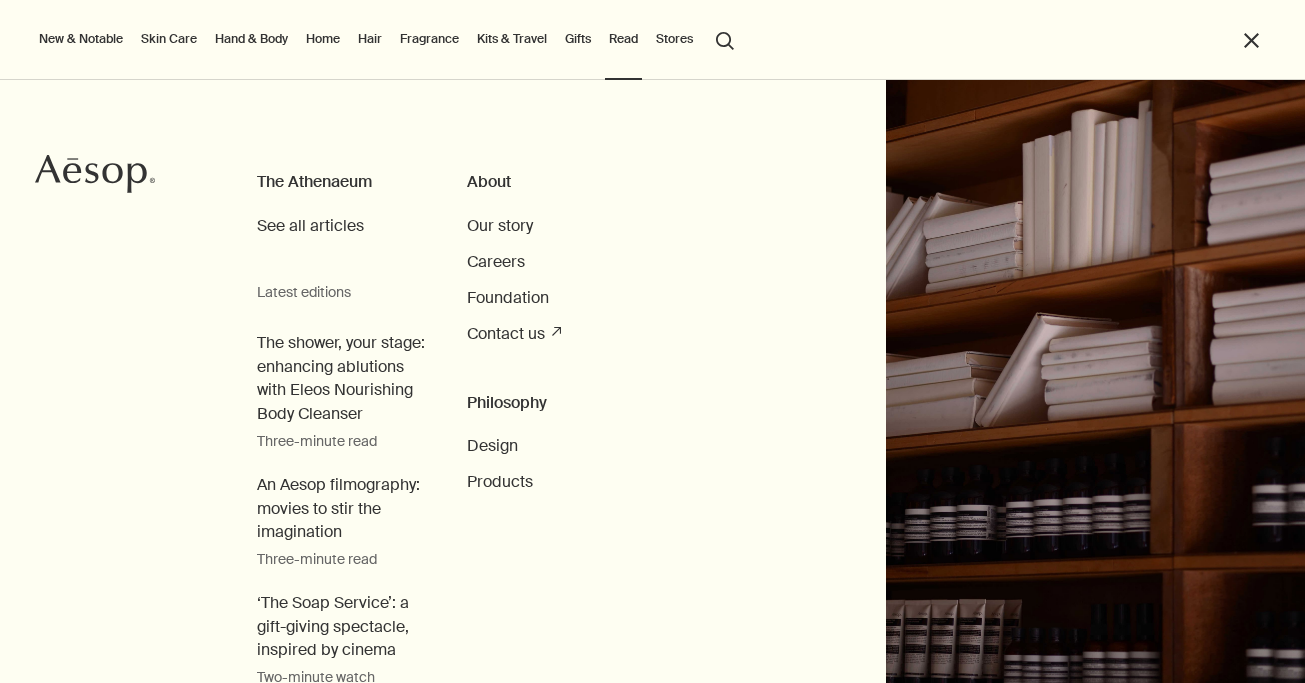 scroll, scrollTop: 0, scrollLeft: 0, axis: both 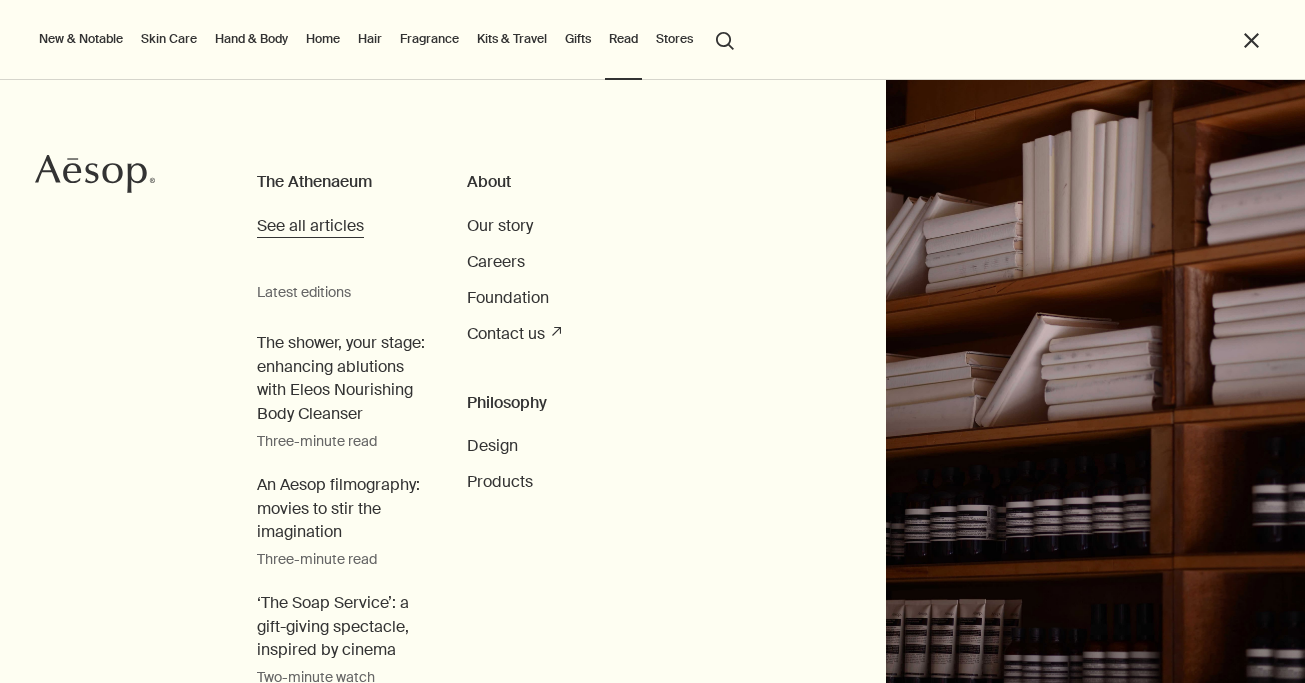 click on "See all articles" at bounding box center [310, 225] 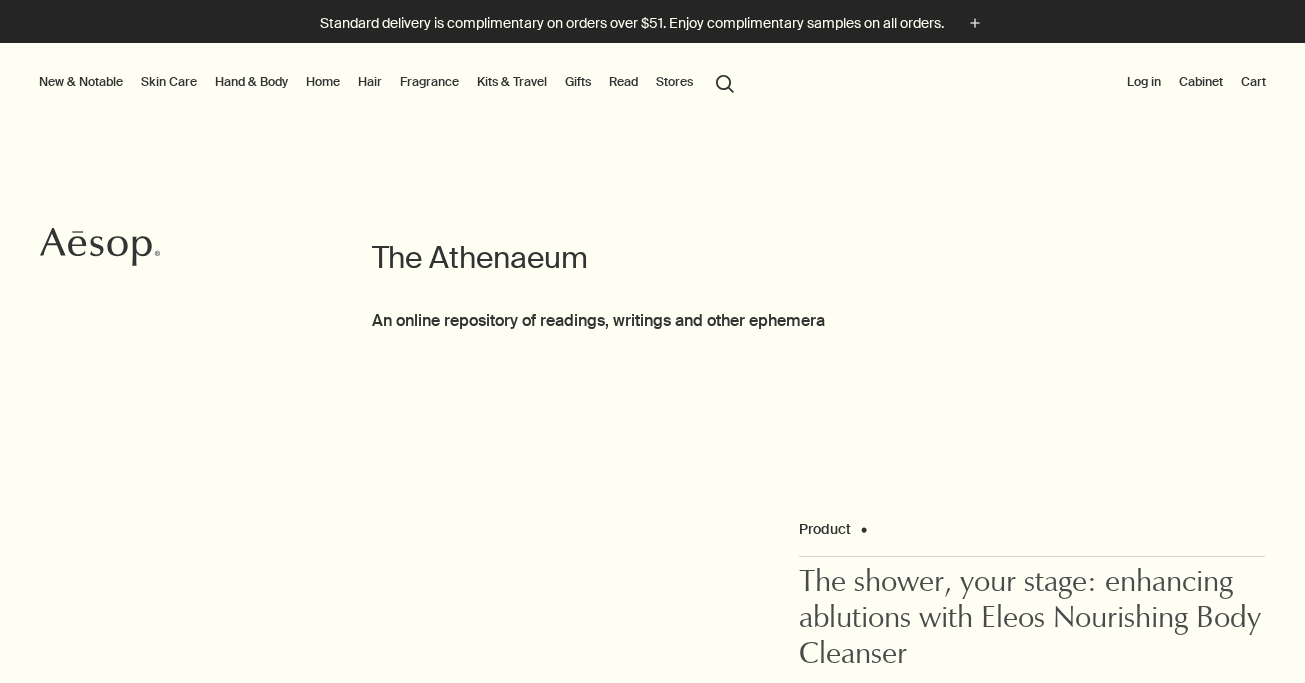 scroll, scrollTop: 0, scrollLeft: 0, axis: both 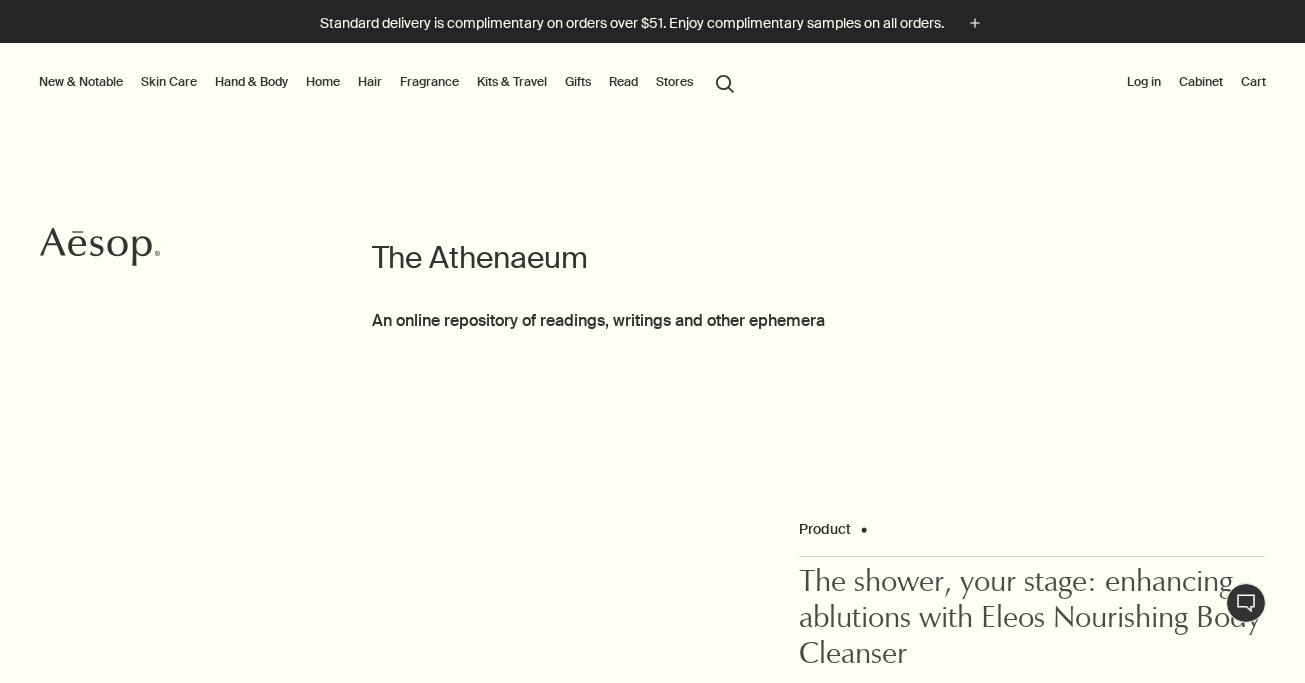 click on "The Athenaeum An online repository of readings, writings and other ephemera" at bounding box center [652, 220] 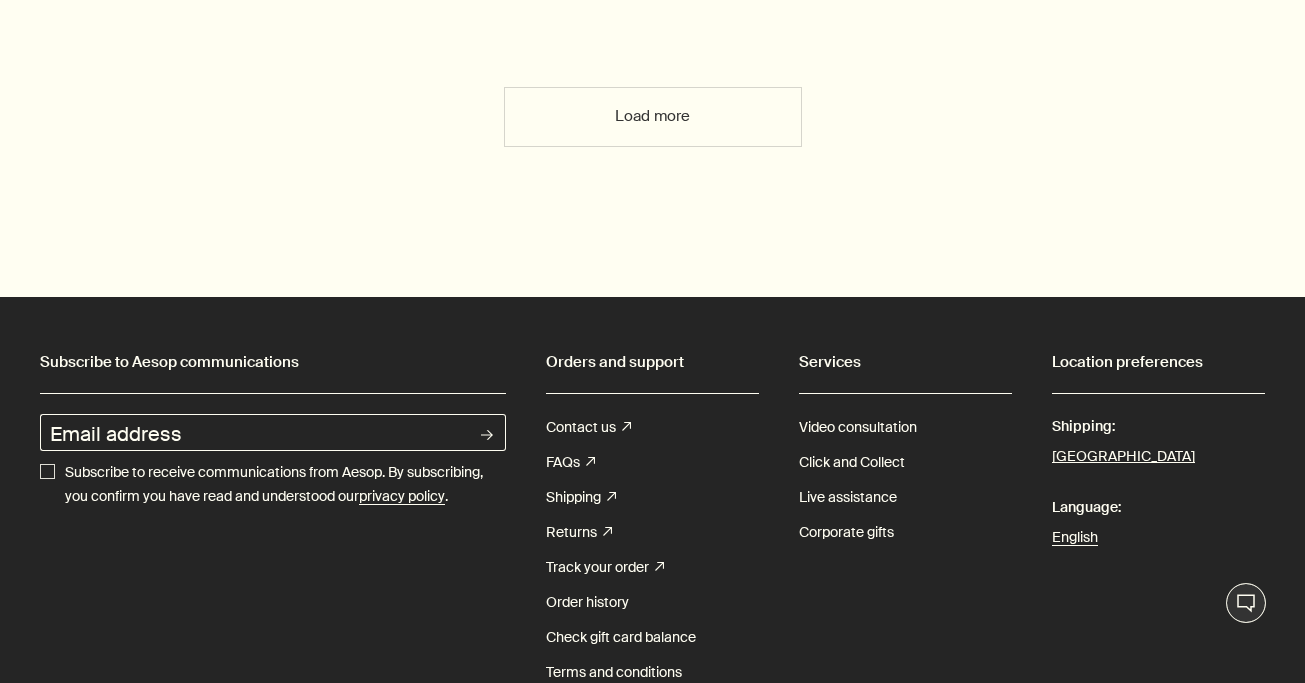 scroll, scrollTop: 5773, scrollLeft: 0, axis: vertical 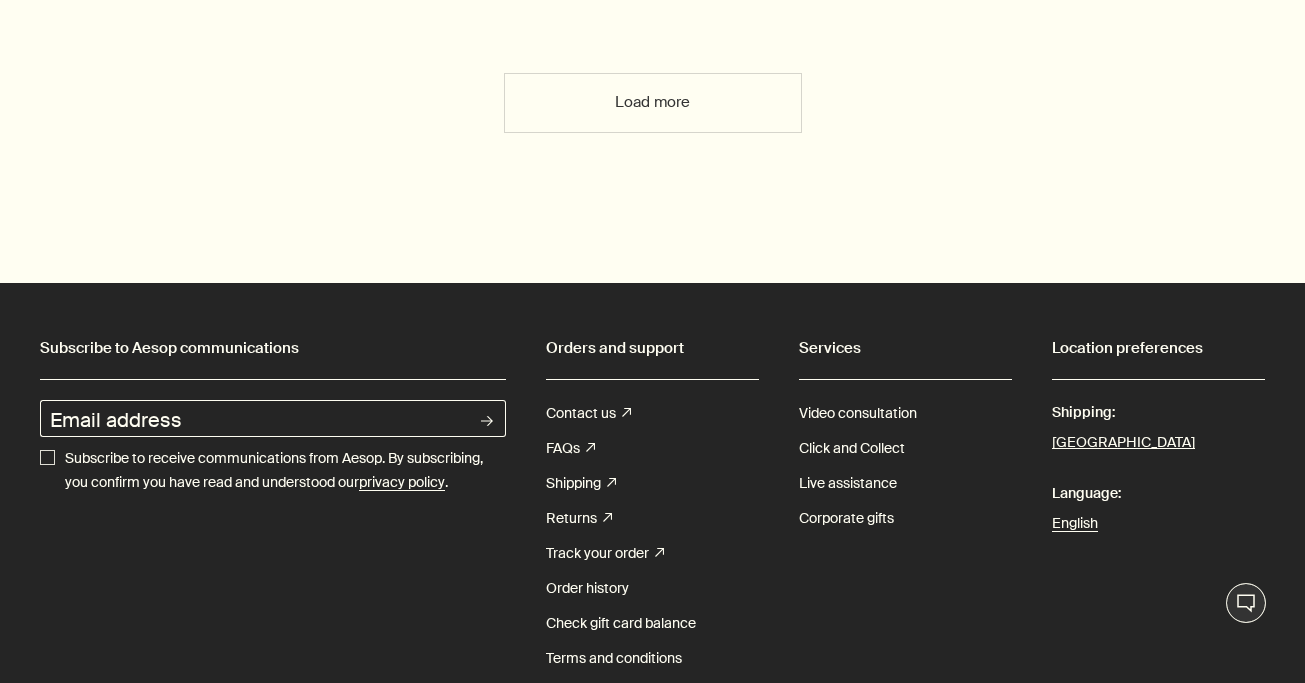 click on "Load more" at bounding box center [653, 103] 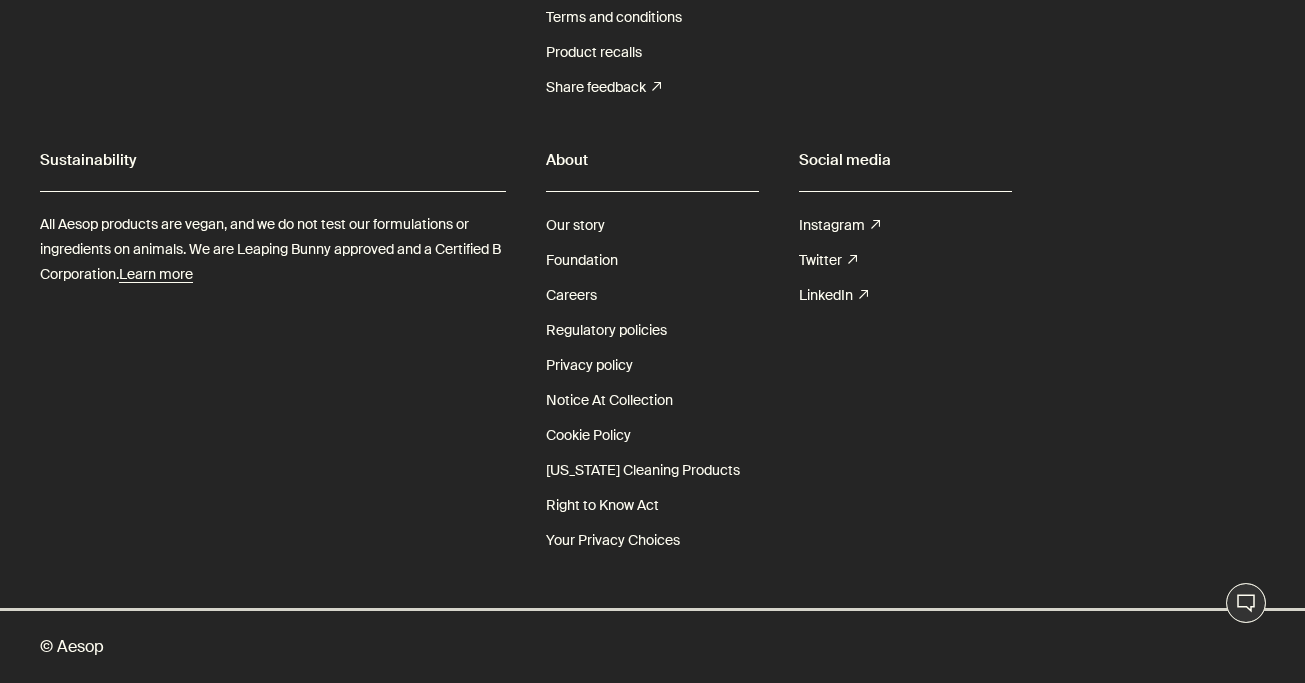 scroll, scrollTop: 8888, scrollLeft: 0, axis: vertical 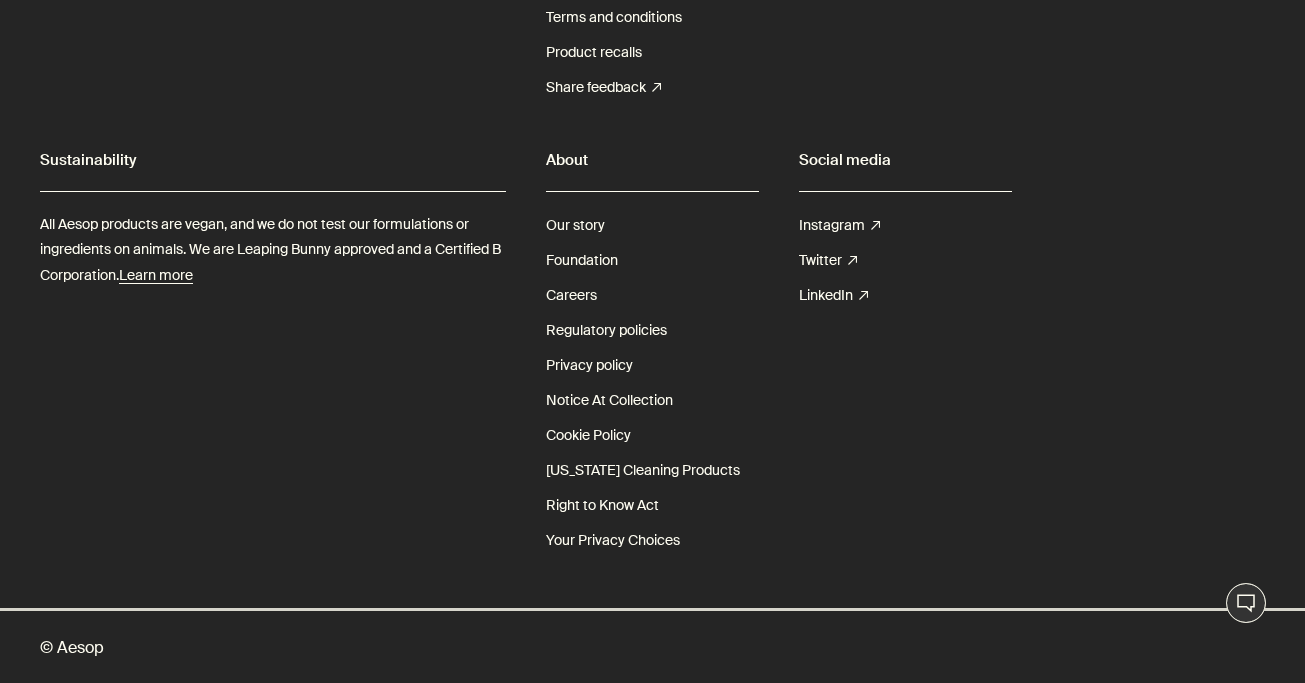 click on "Load more" at bounding box center [653, -538] 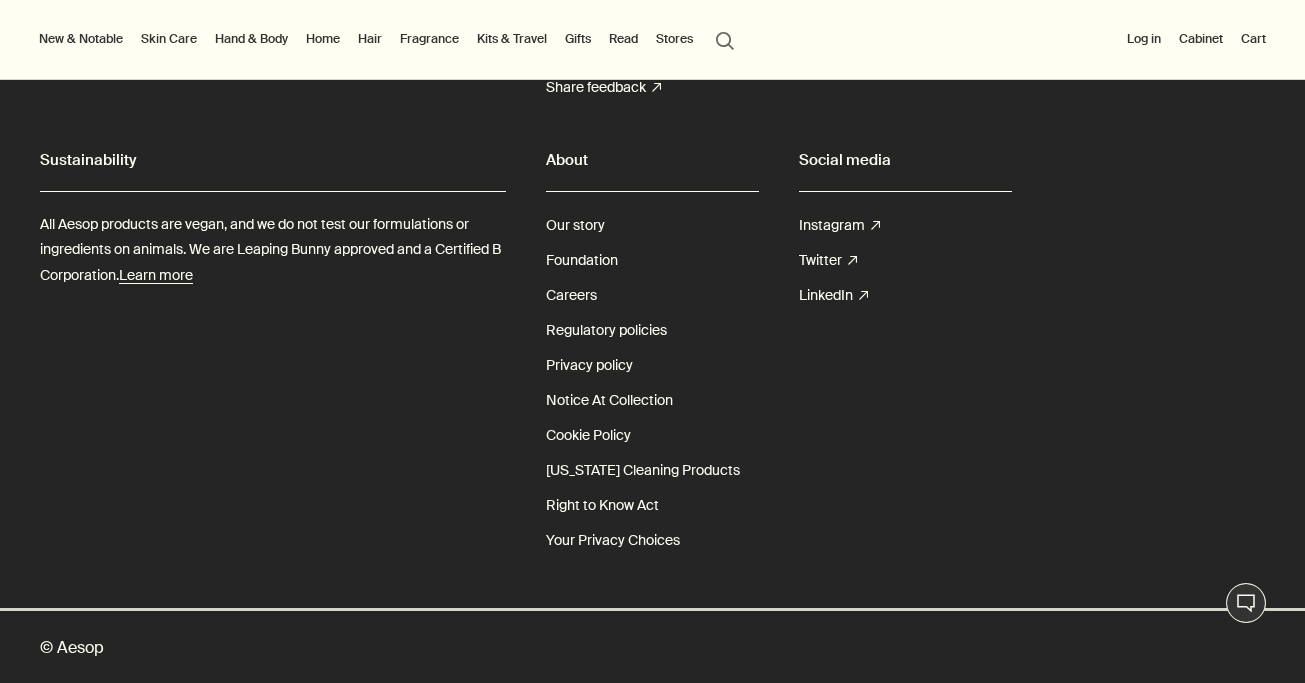 scroll, scrollTop: 12143, scrollLeft: 0, axis: vertical 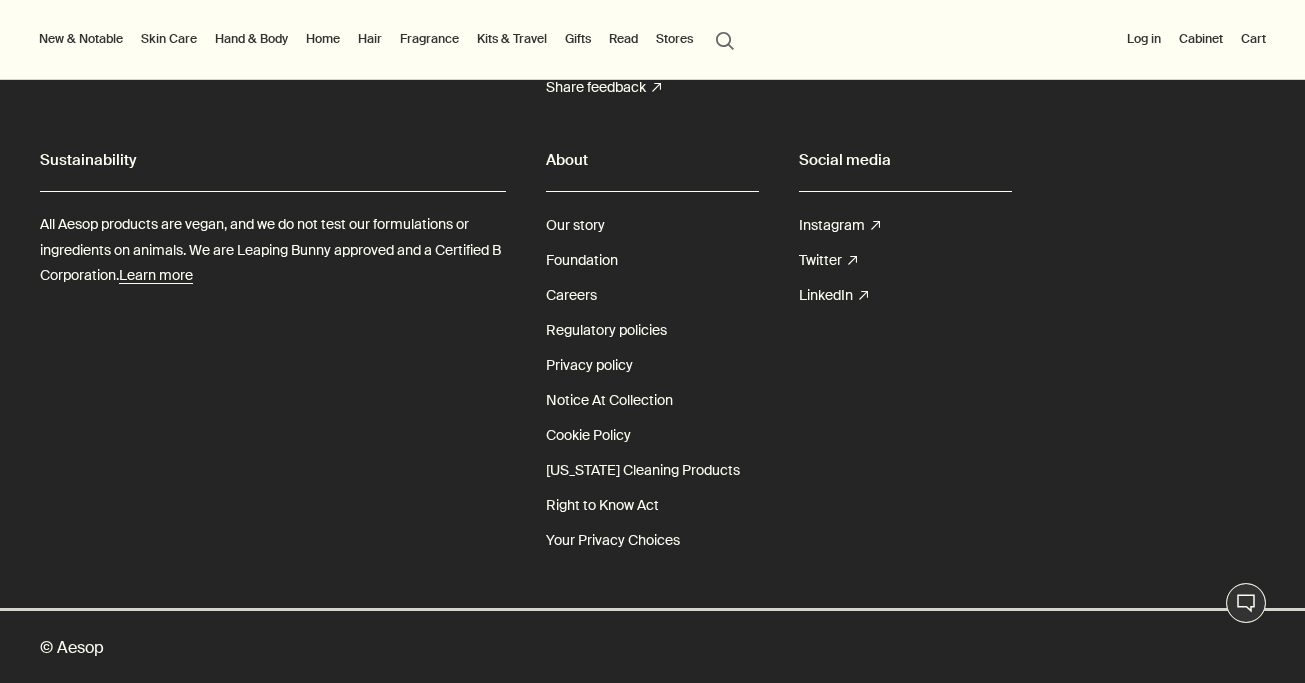 click on "A history of fragrance" at bounding box center (172, -1904) 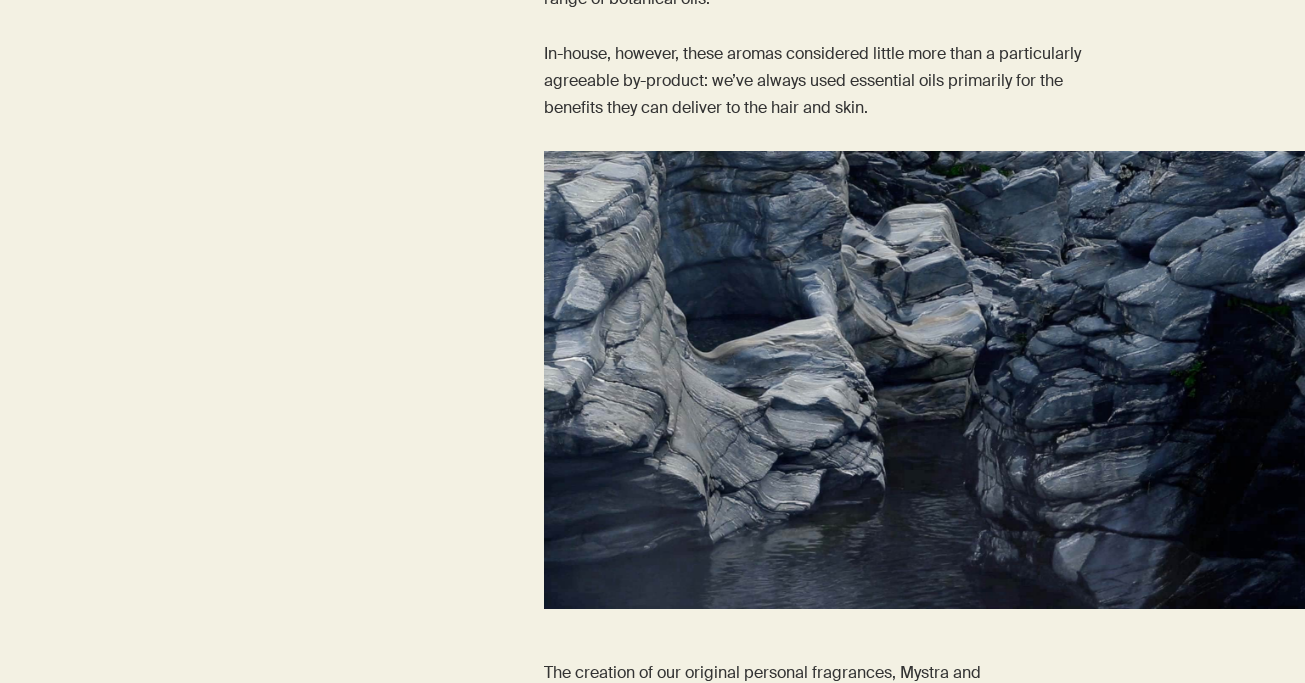 scroll, scrollTop: 566, scrollLeft: 0, axis: vertical 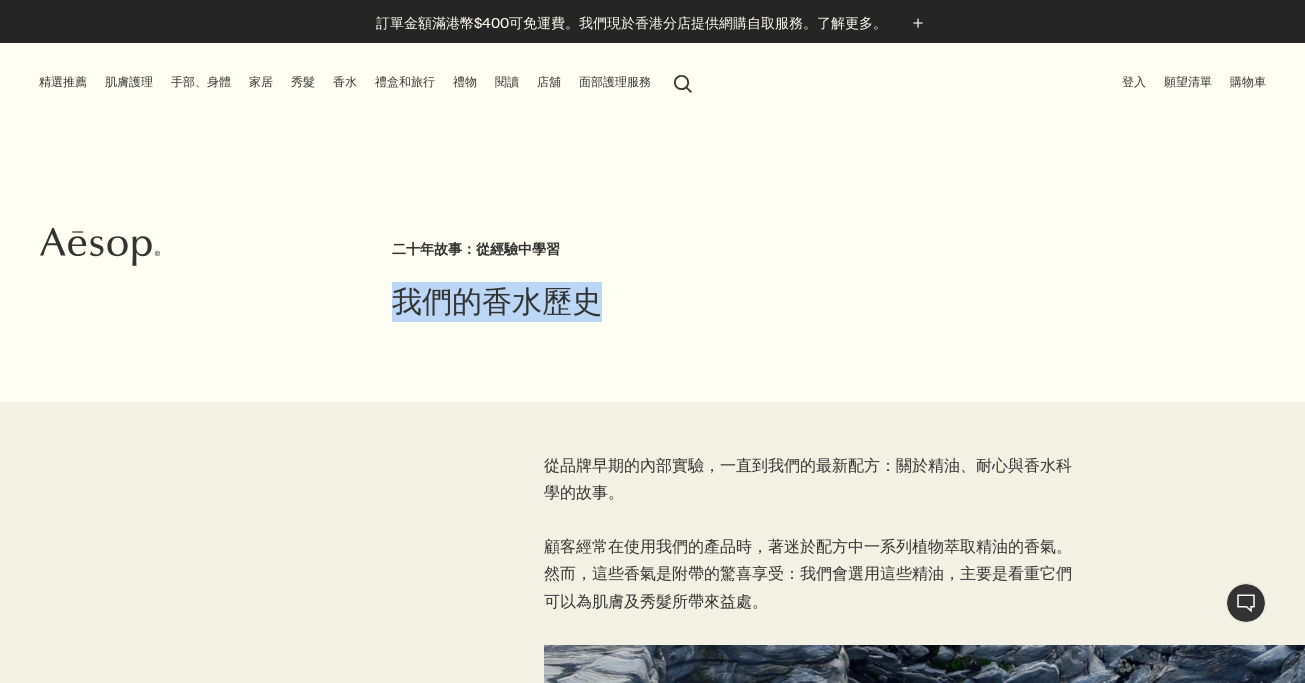drag, startPoint x: 398, startPoint y: 295, endPoint x: 650, endPoint y: 297, distance: 252.00793 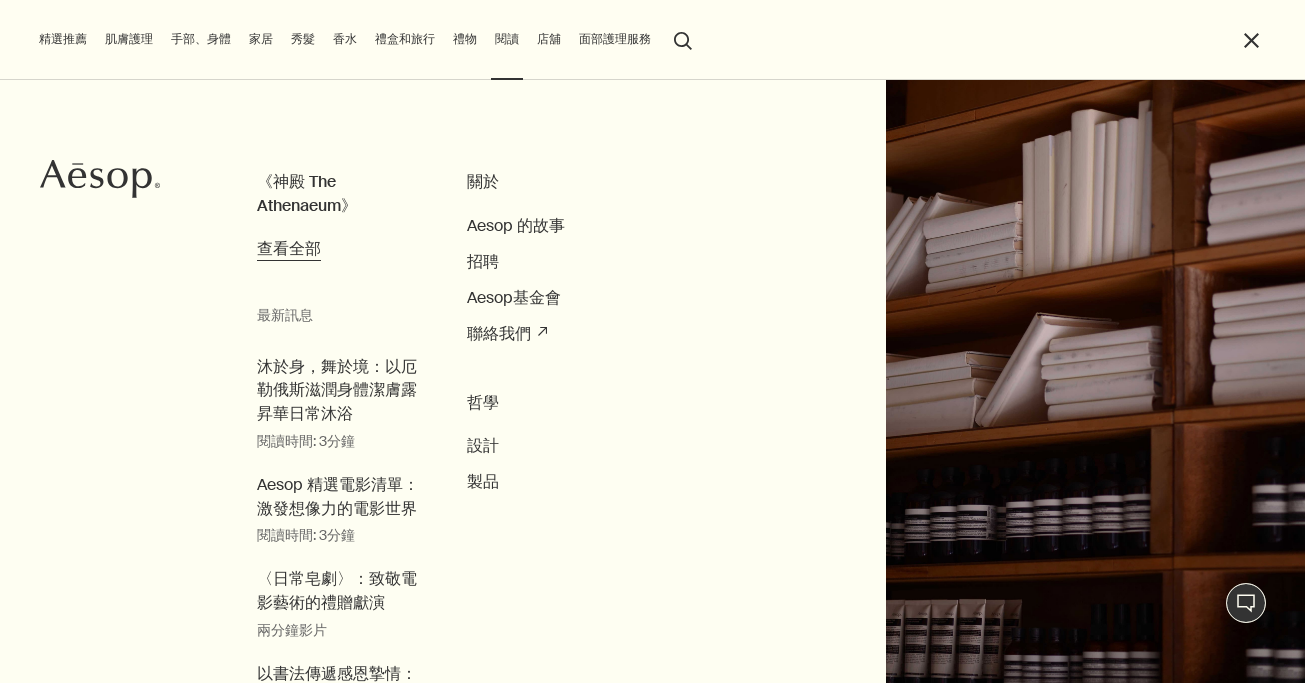 click on "查看全部" at bounding box center [289, 248] 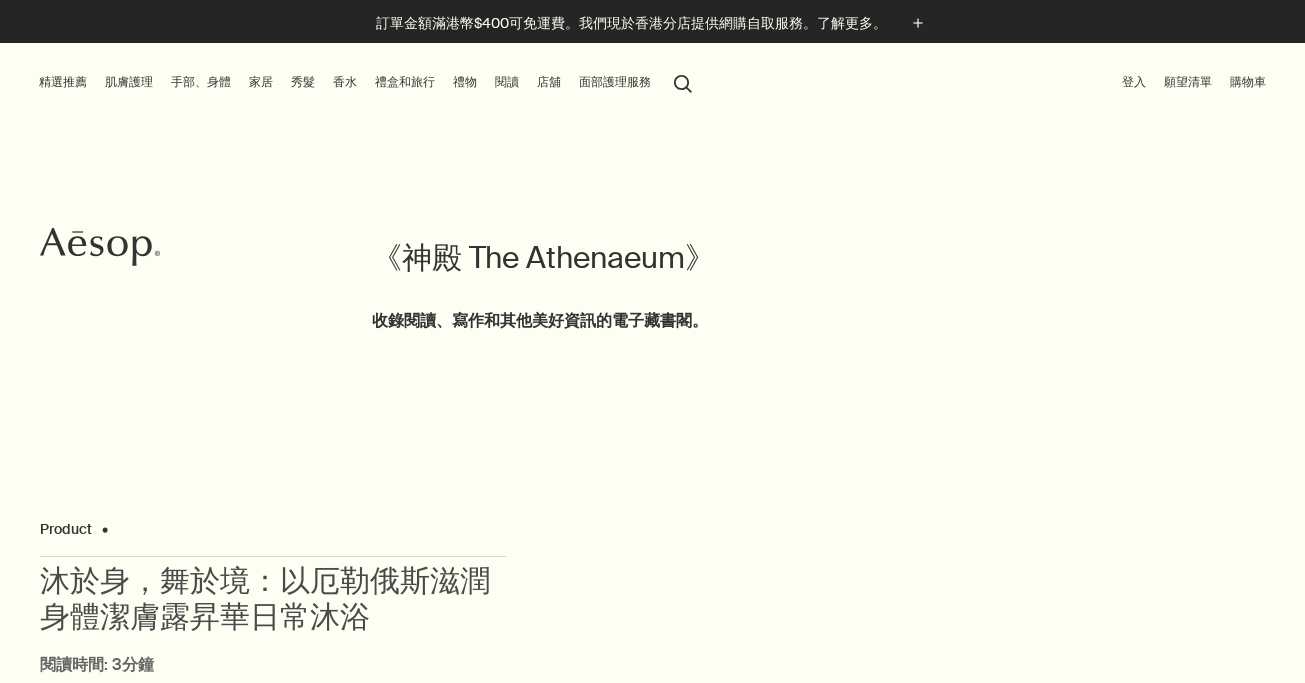 scroll, scrollTop: 0, scrollLeft: 0, axis: both 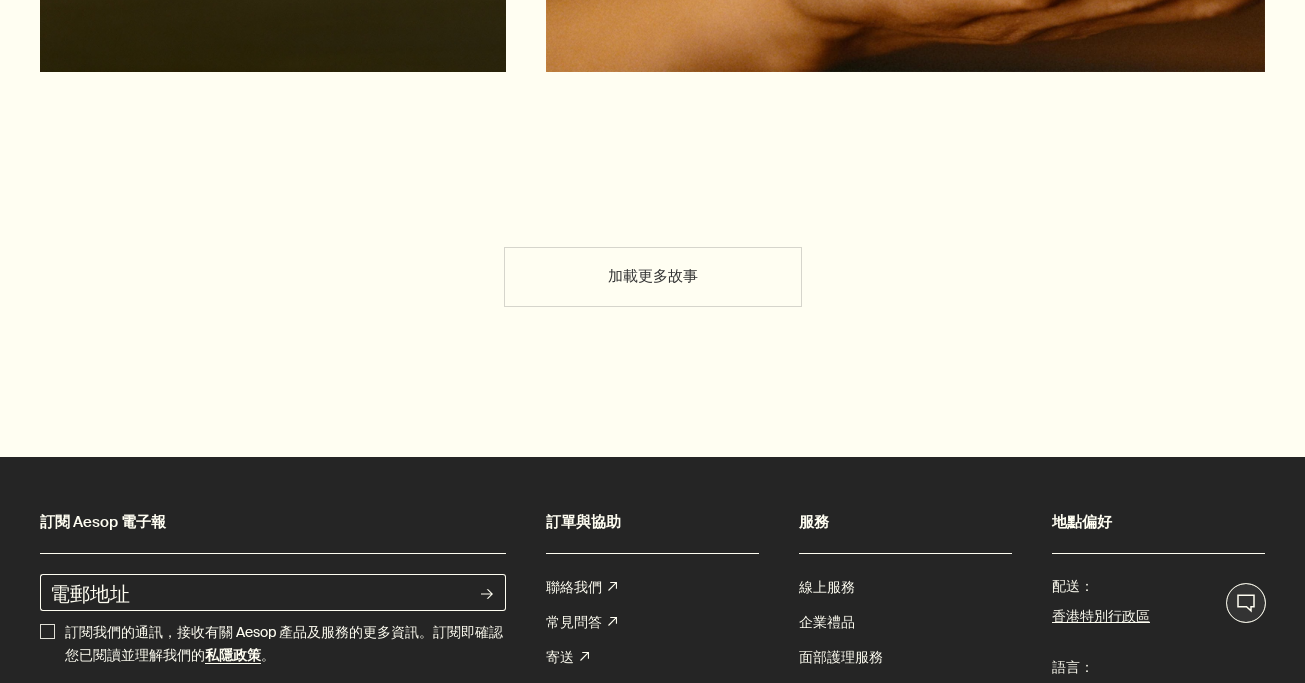 click on "加載更多故事" at bounding box center [653, 277] 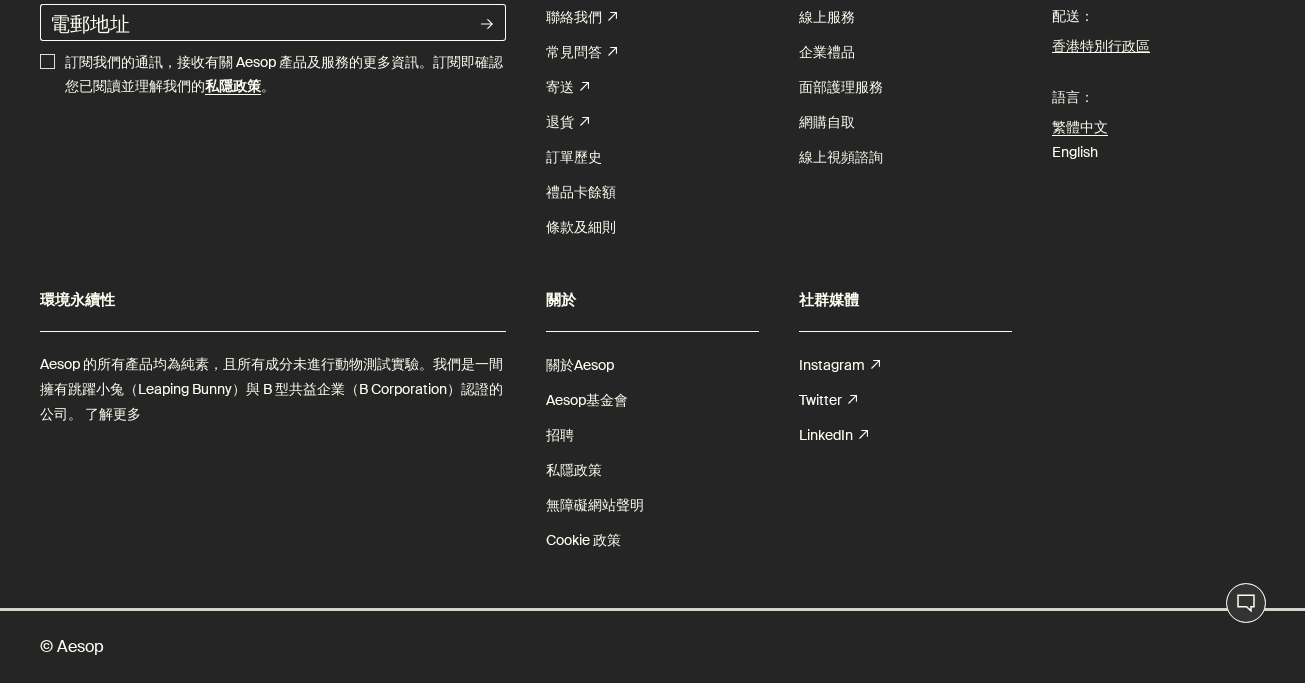 scroll, scrollTop: 8122, scrollLeft: 0, axis: vertical 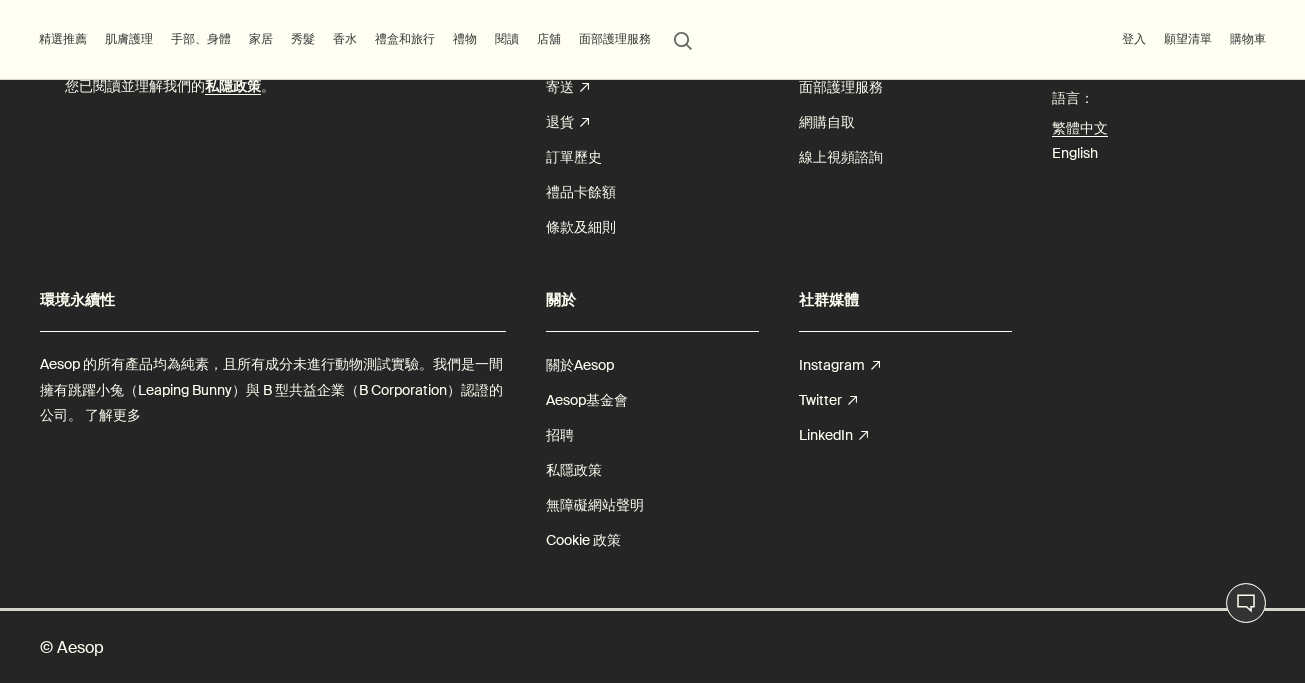 click on "香水指南" at bounding box center [859, -1042] 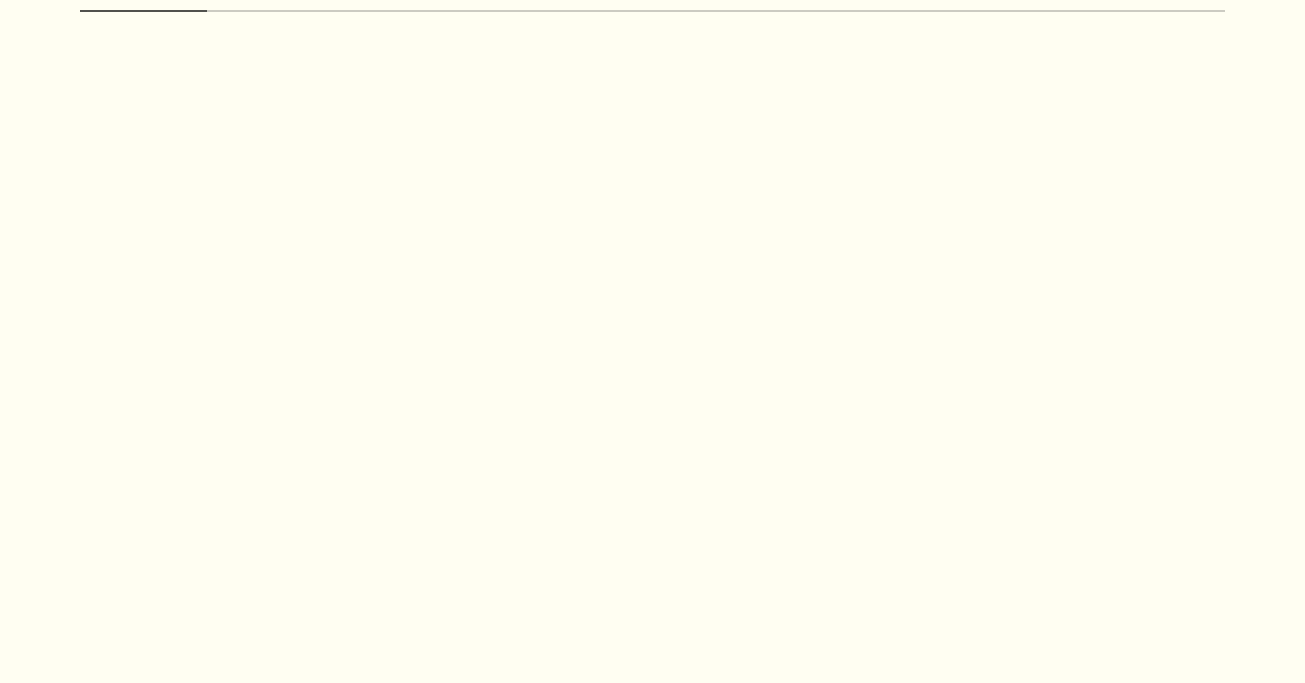 scroll, scrollTop: 9045, scrollLeft: 0, axis: vertical 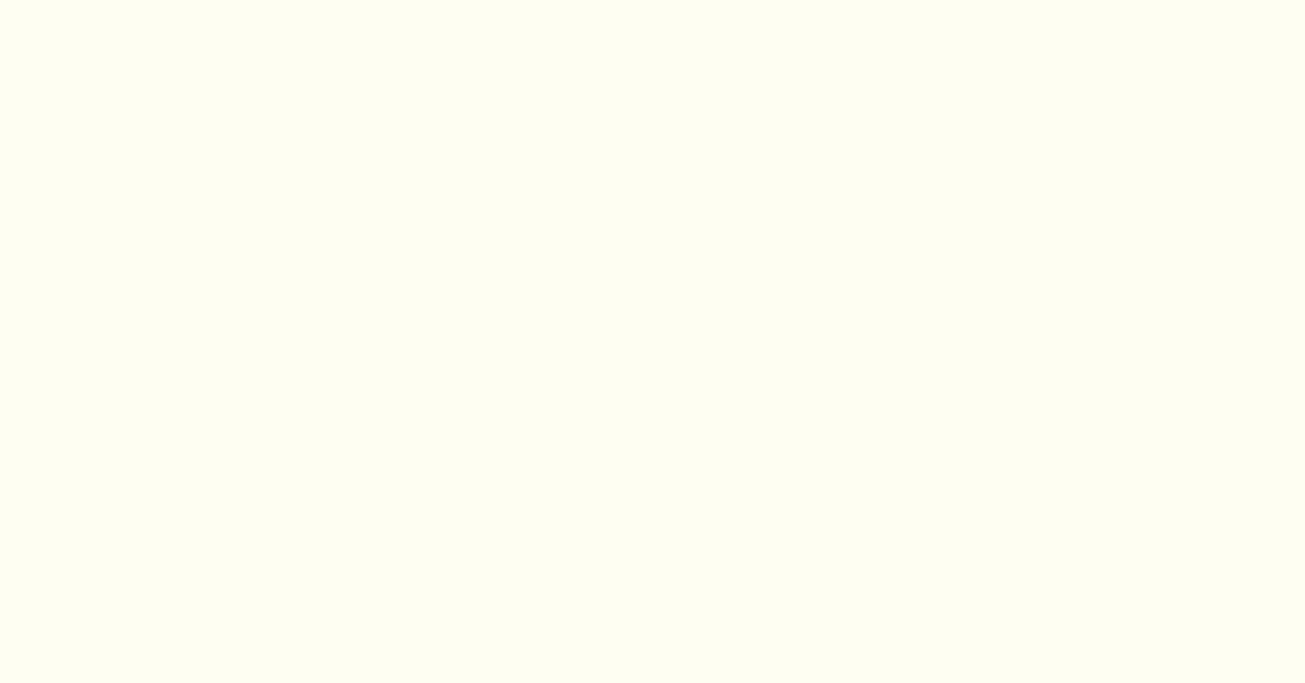 click on "chevron" at bounding box center (1265, -388) 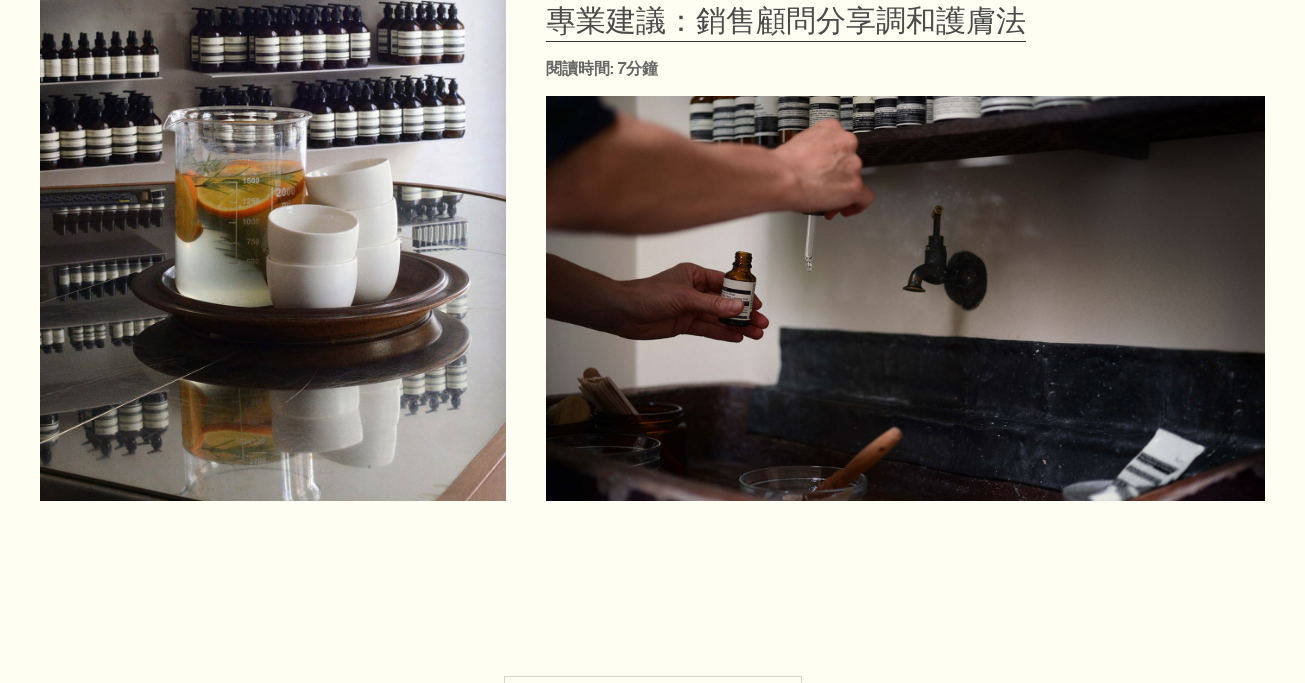 scroll, scrollTop: 11377, scrollLeft: 0, axis: vertical 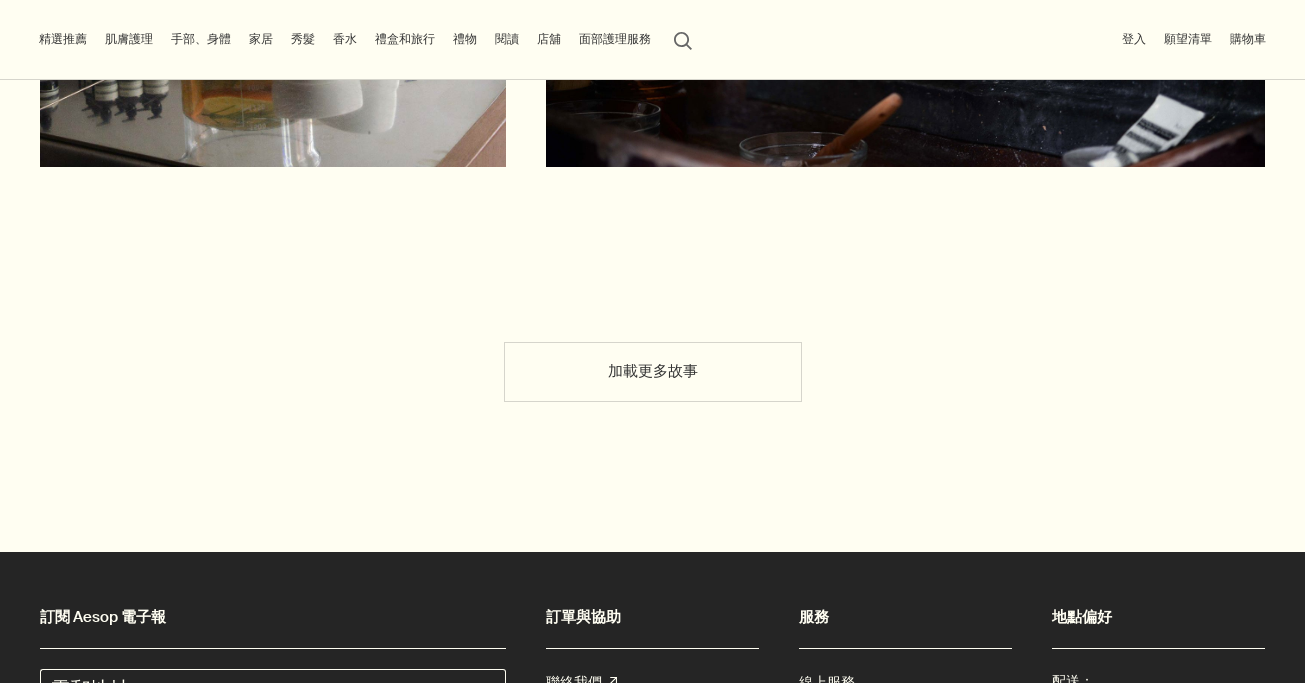 click on "加載更多故事" at bounding box center [653, 372] 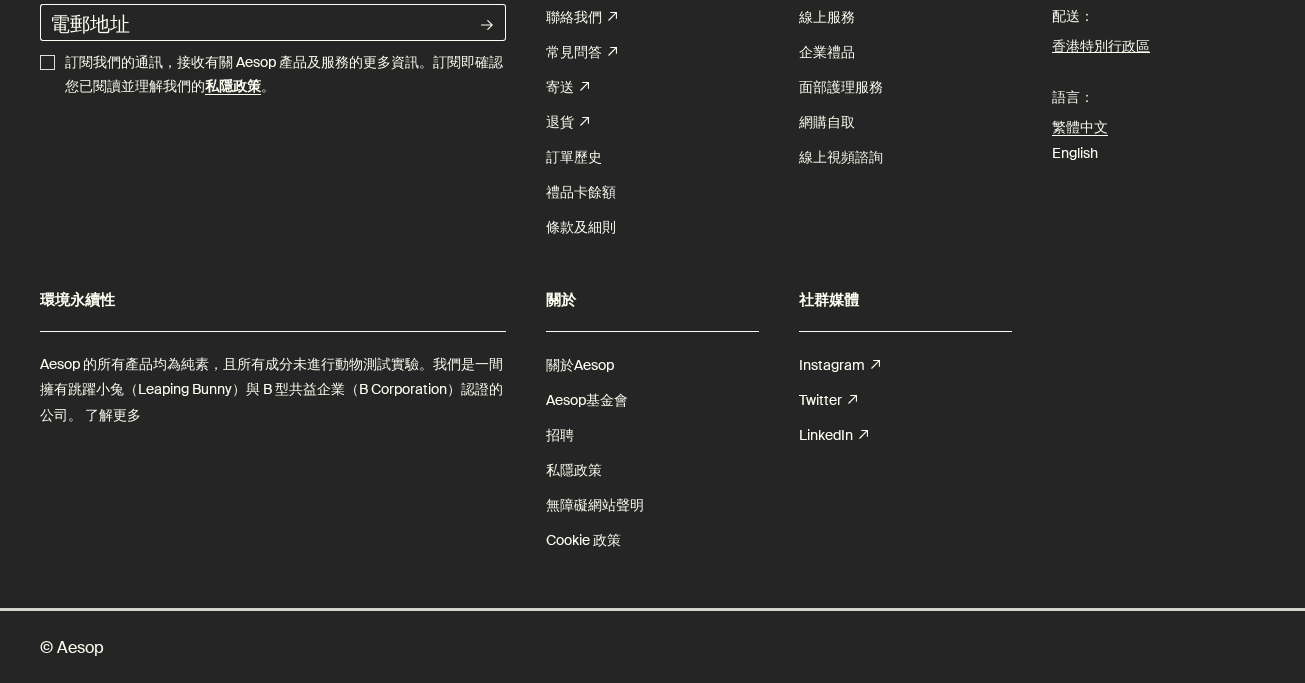 scroll, scrollTop: 14708, scrollLeft: 0, axis: vertical 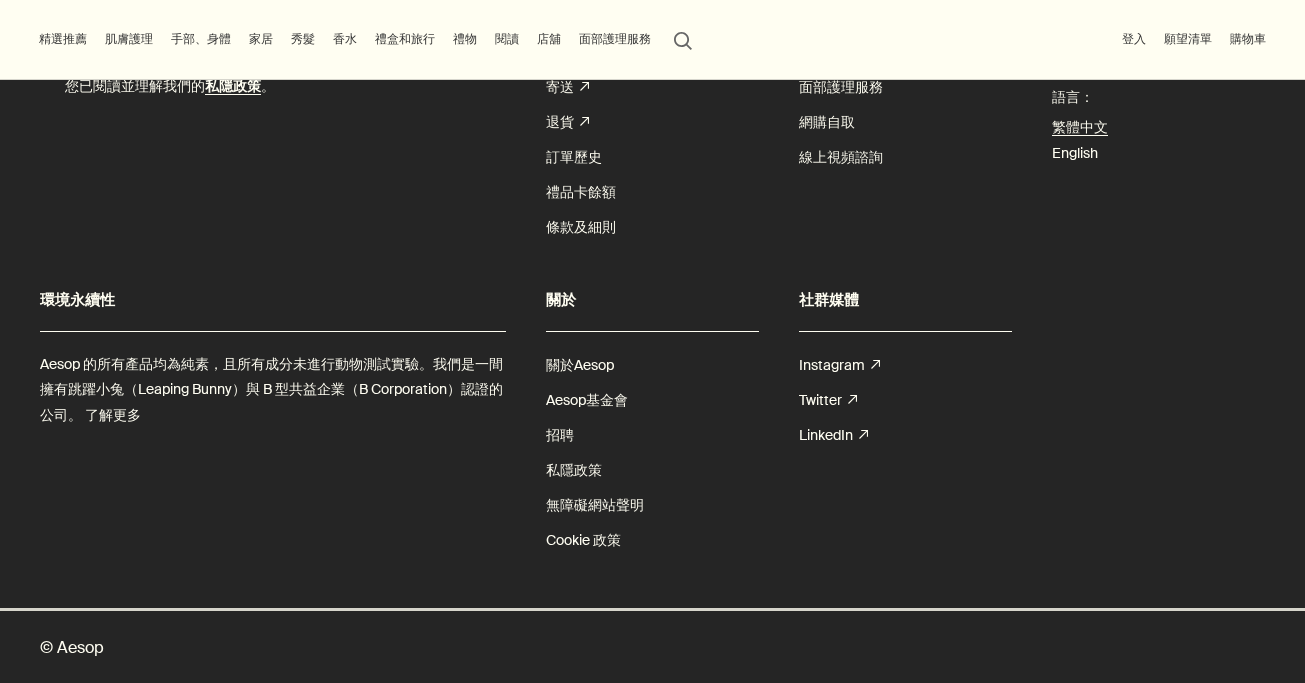 click on "黑夜綻放" at bounding box center (100, -992) 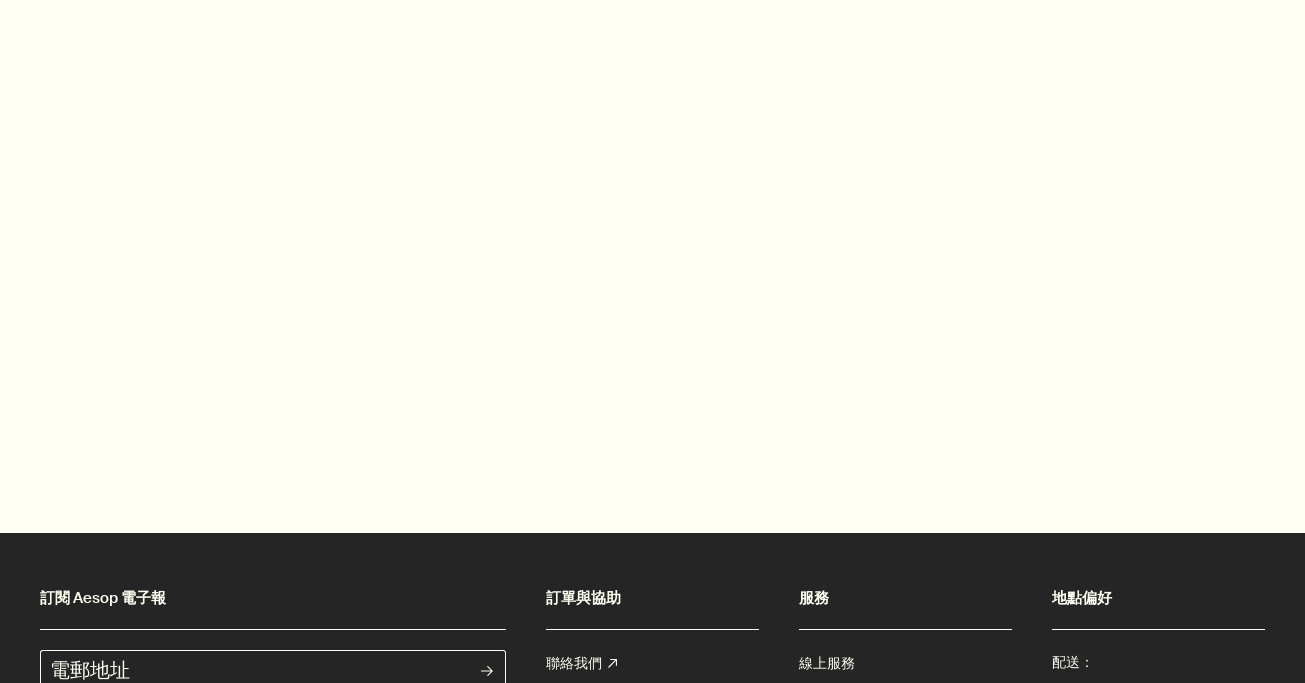 scroll, scrollTop: 2979, scrollLeft: 0, axis: vertical 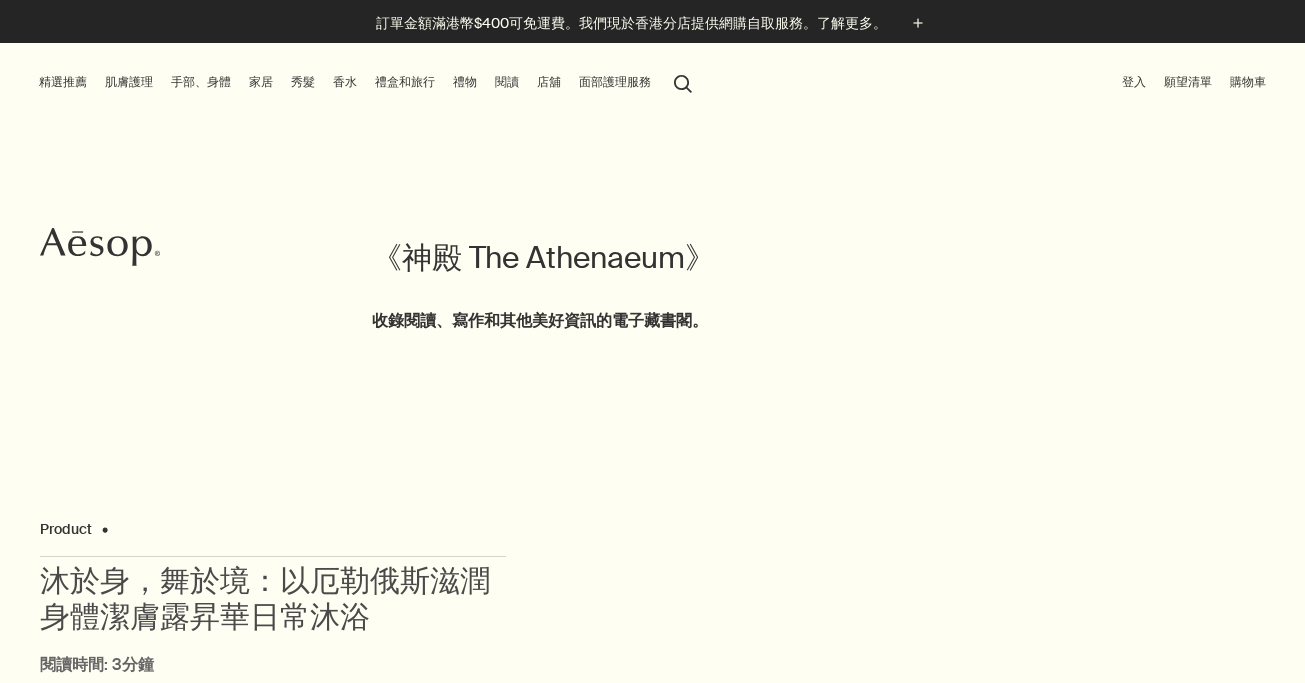 click on "香水" at bounding box center [345, 82] 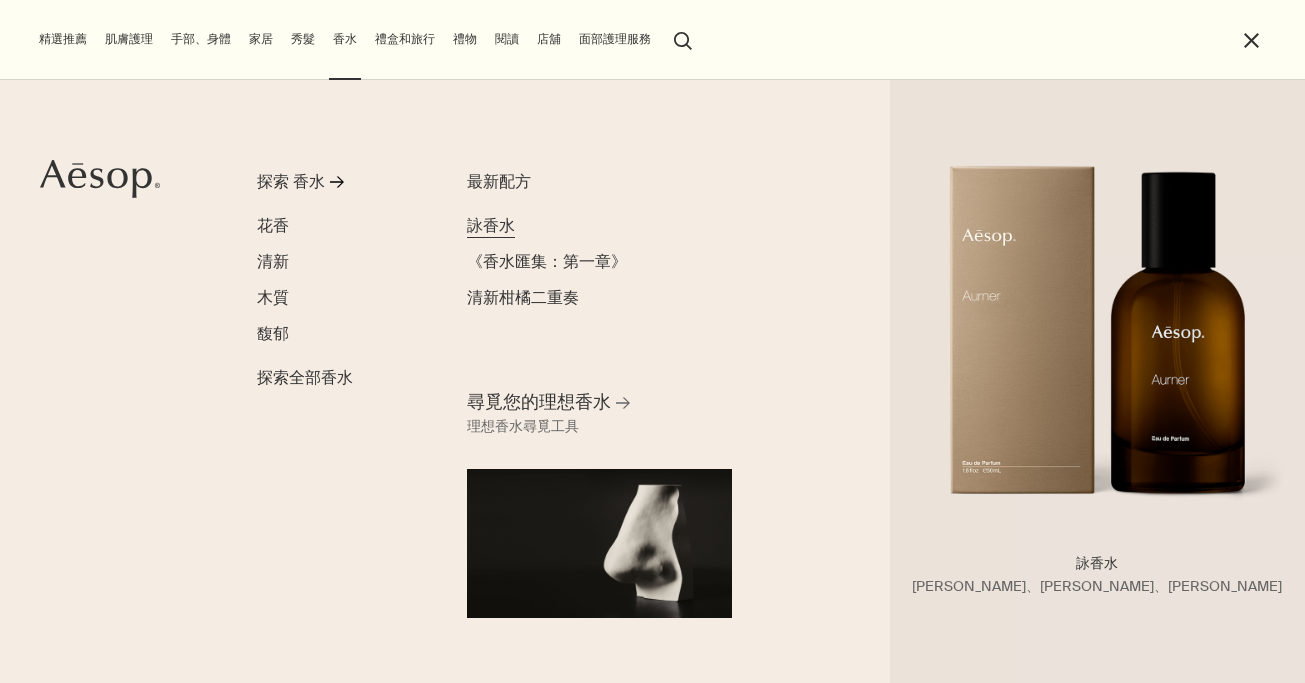 click on "詠香水" at bounding box center [491, 225] 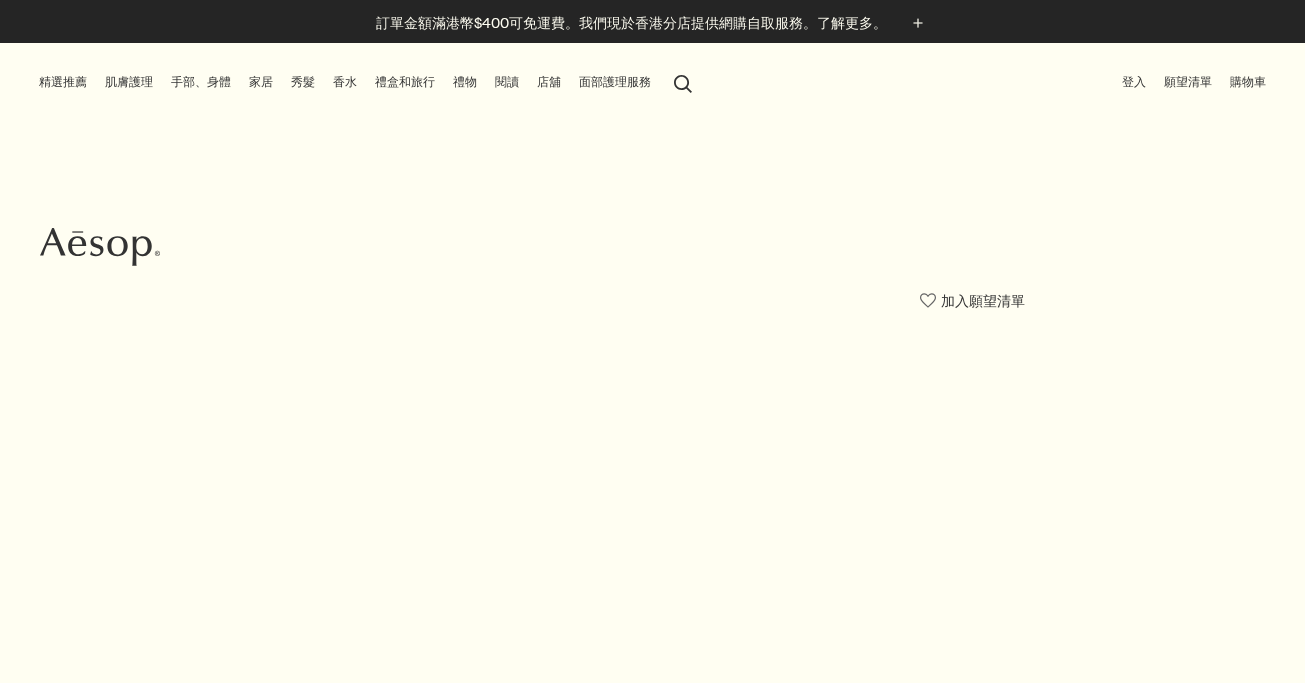 scroll, scrollTop: 0, scrollLeft: 0, axis: both 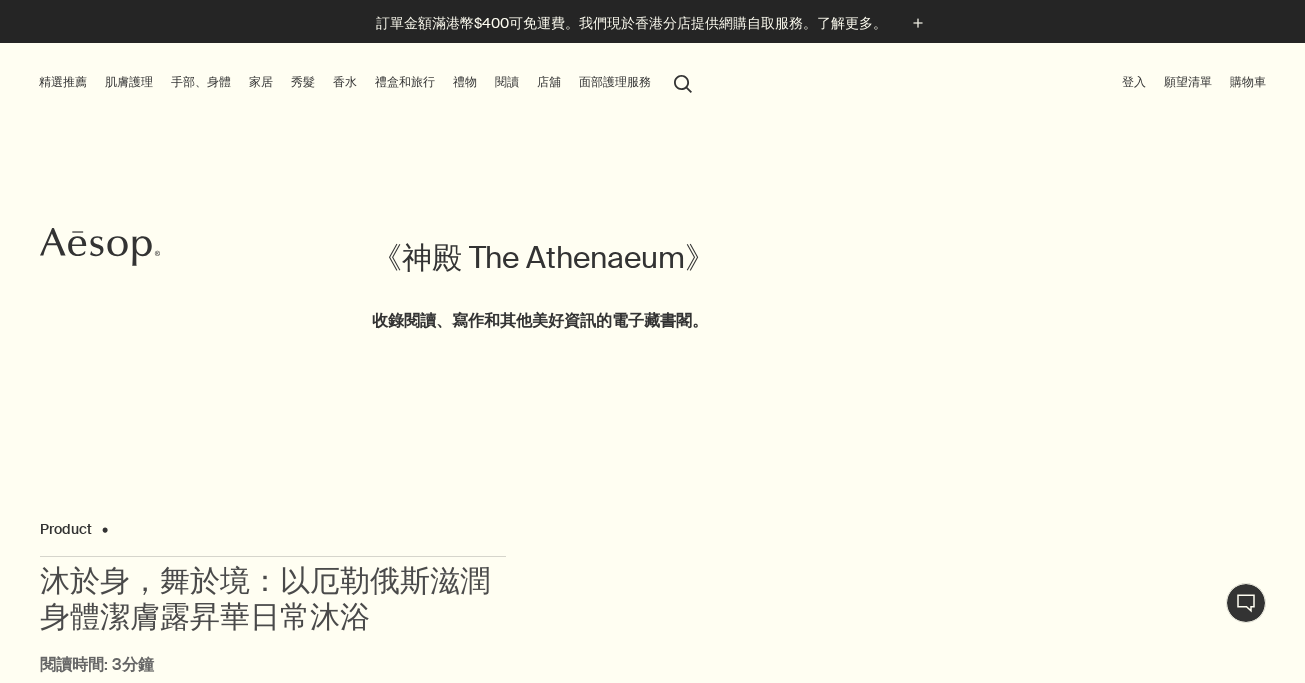 click on "精選推薦" at bounding box center [63, 82] 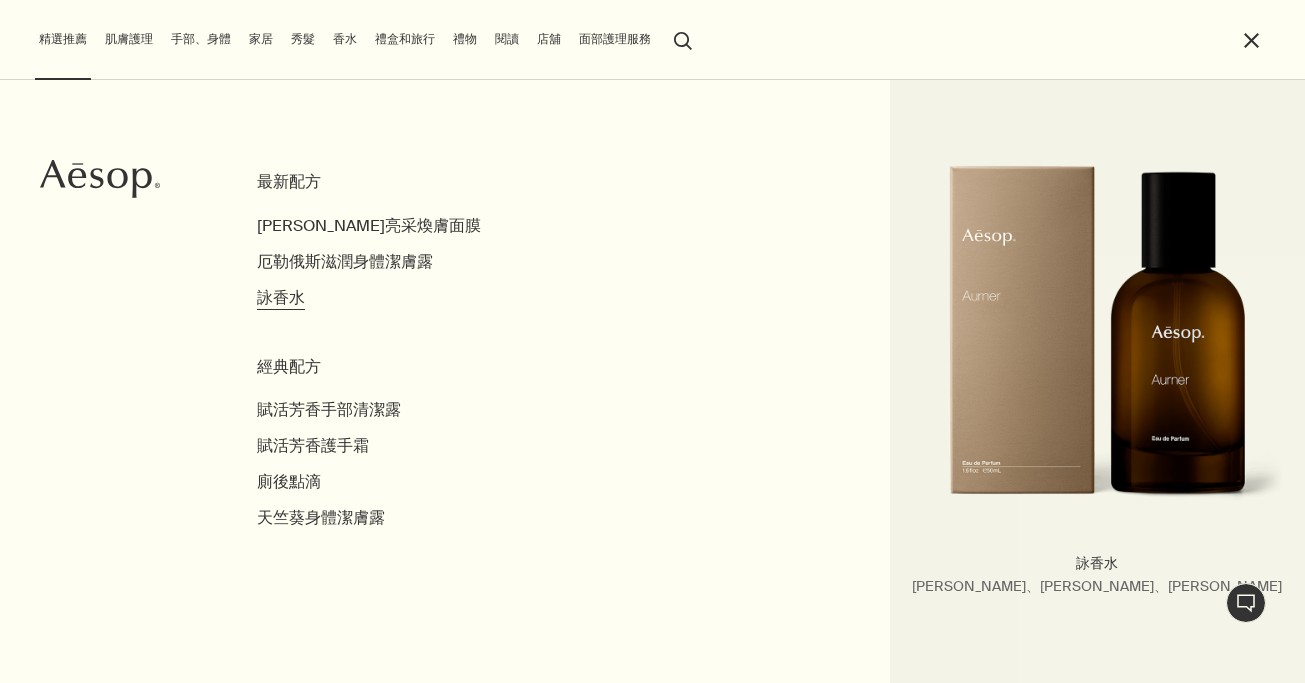 click on "詠香水" at bounding box center [281, 297] 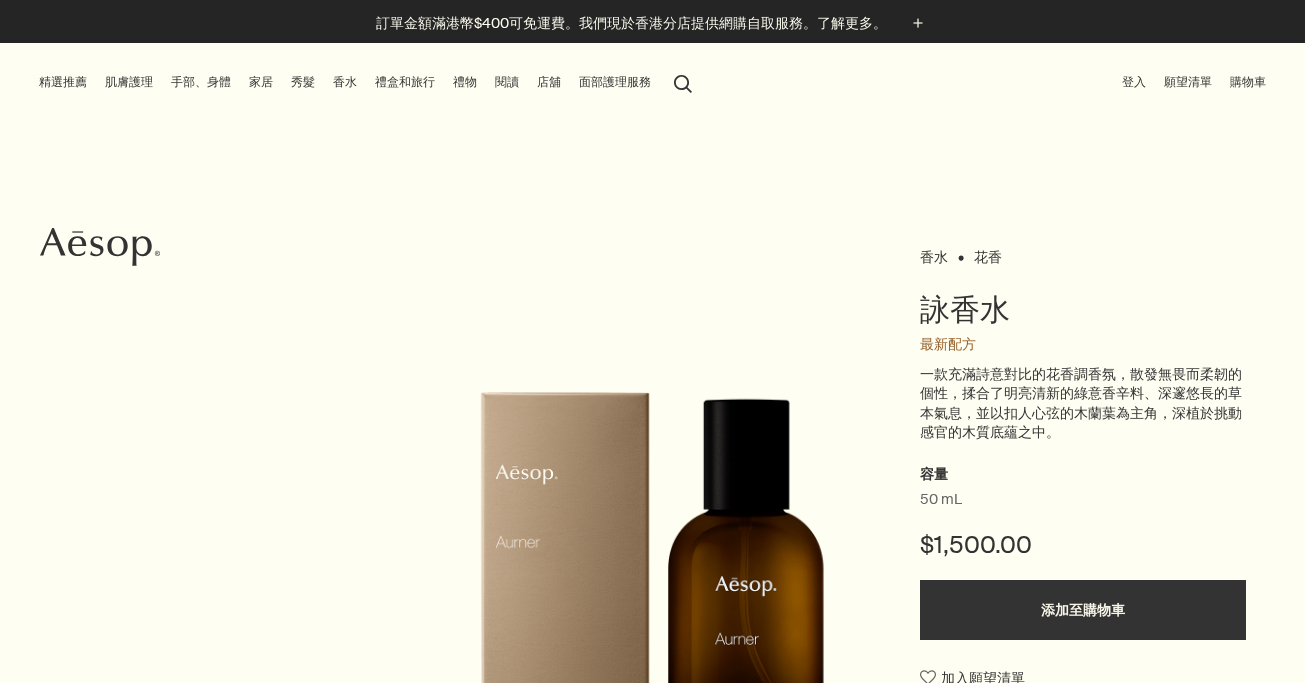 scroll, scrollTop: 0, scrollLeft: 0, axis: both 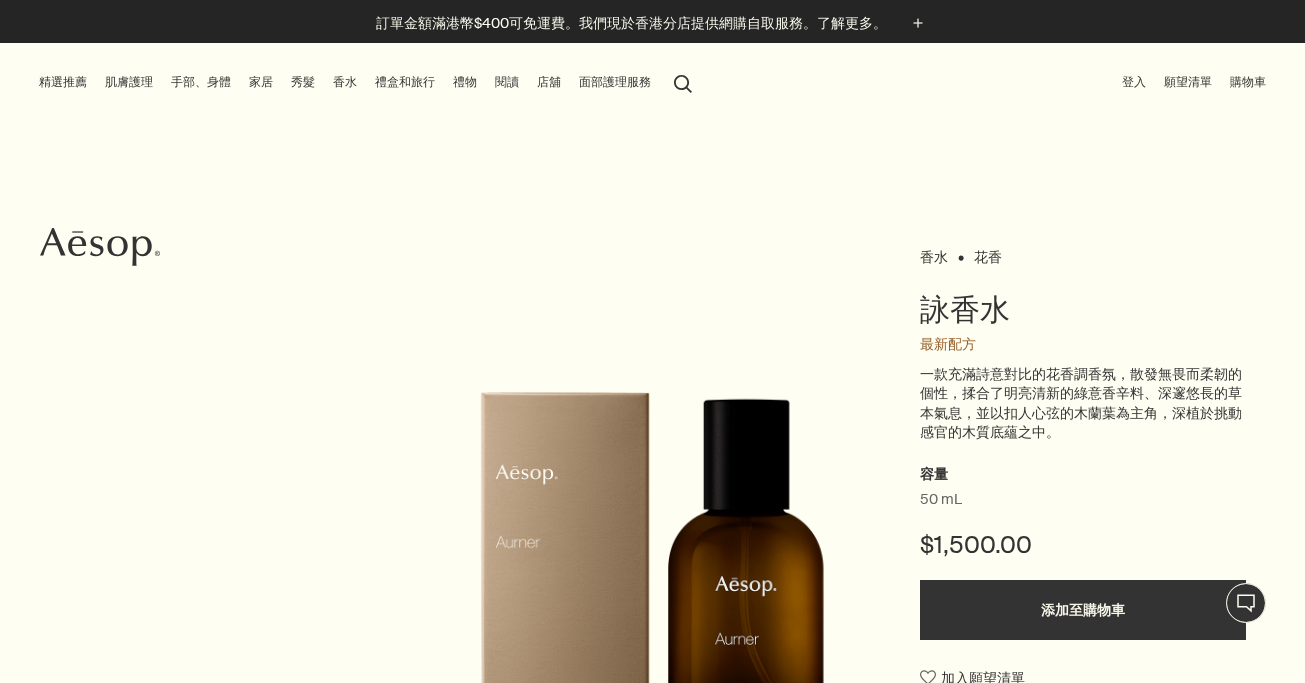 click on "Aesop" 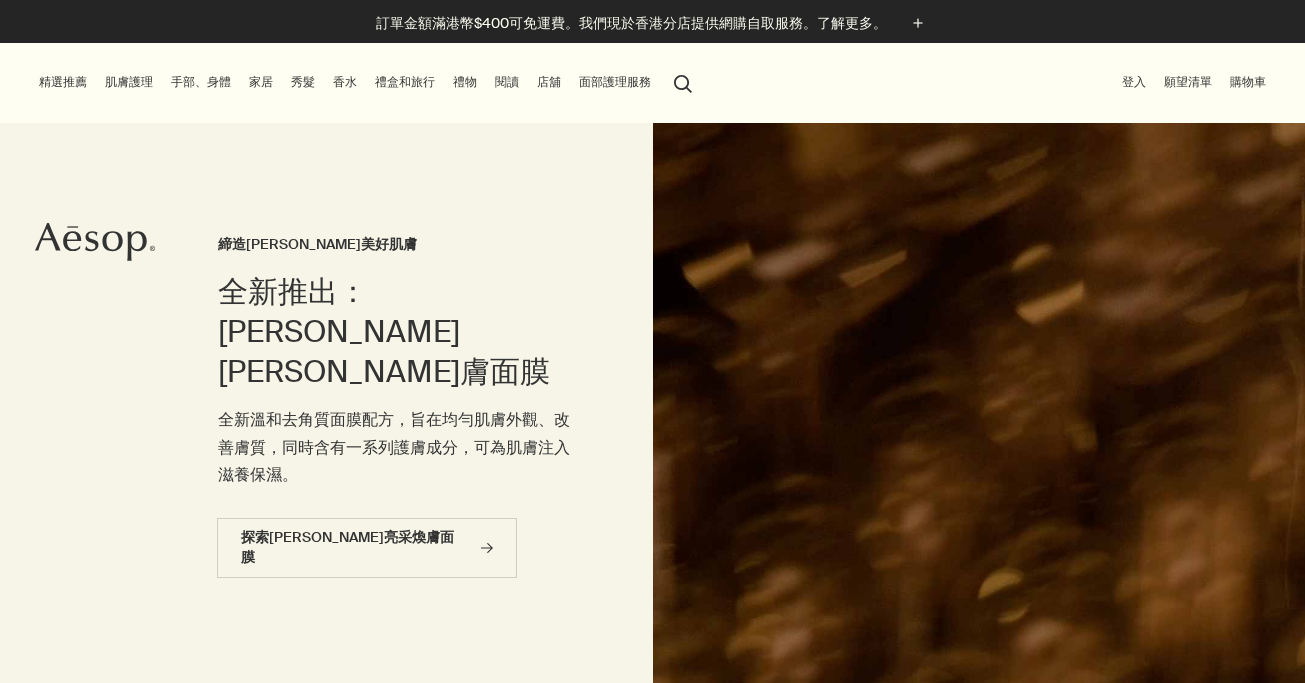 scroll, scrollTop: 0, scrollLeft: 0, axis: both 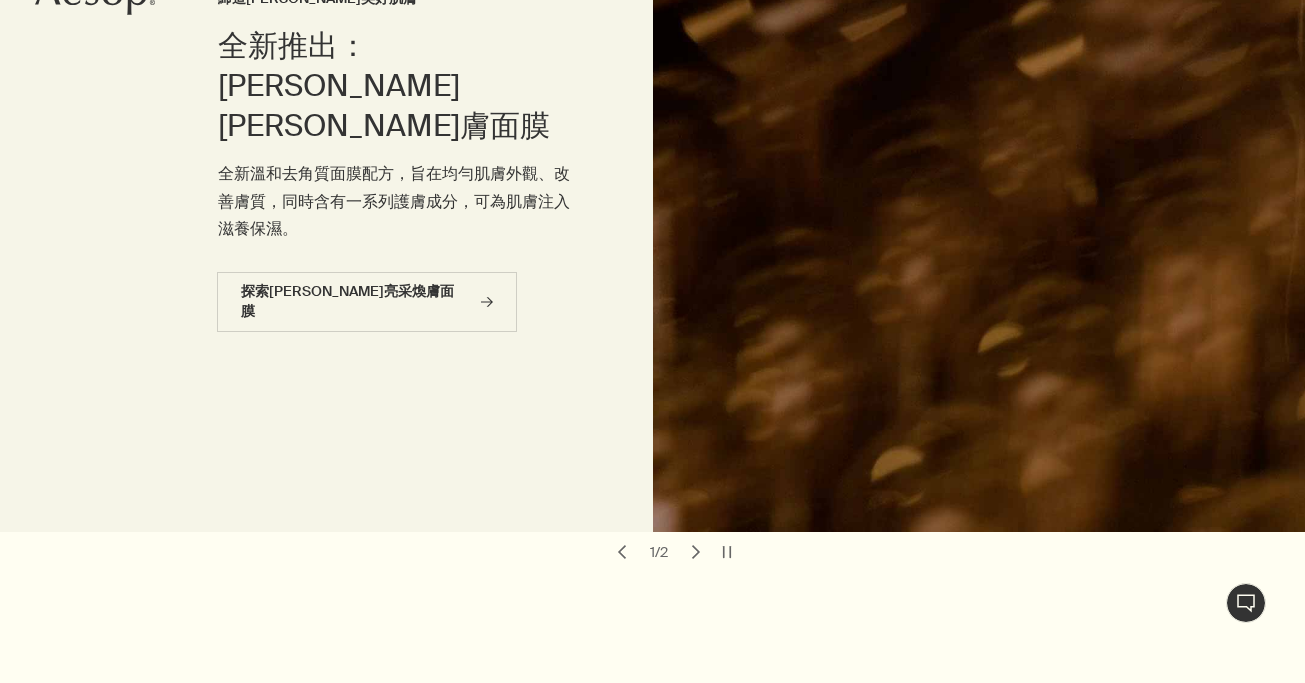 click on "chevron" at bounding box center [696, 552] 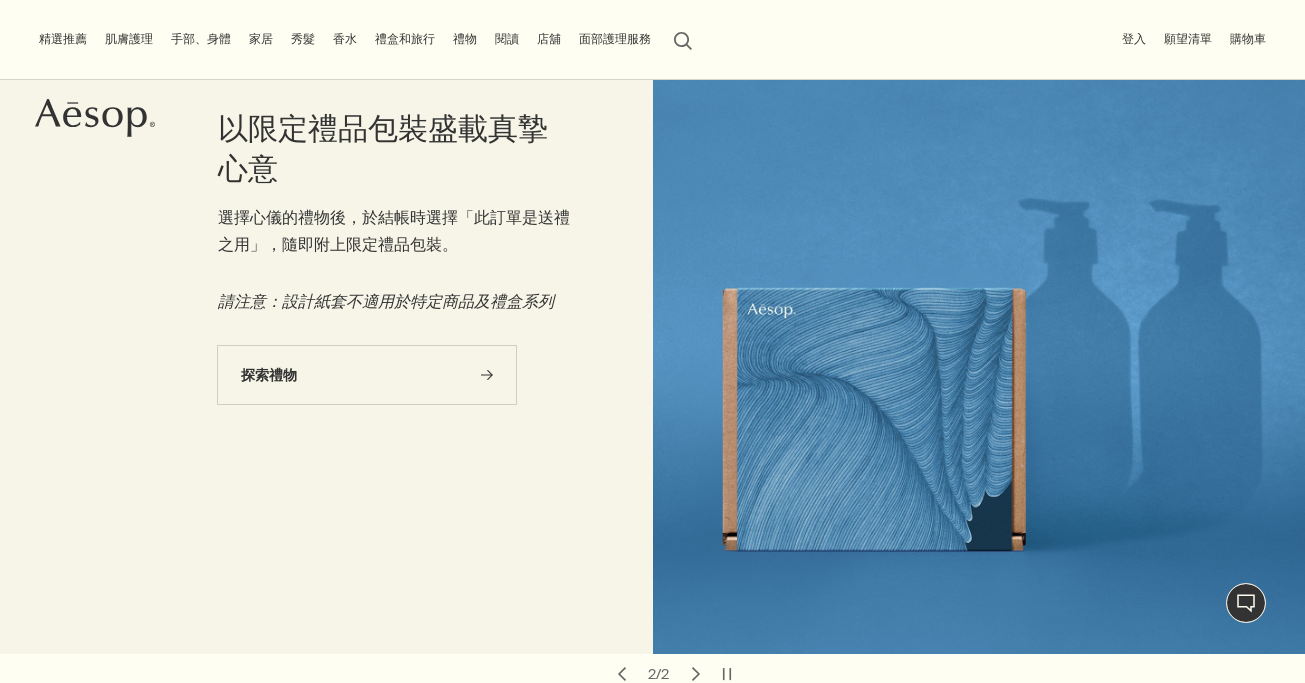 scroll, scrollTop: 126, scrollLeft: 0, axis: vertical 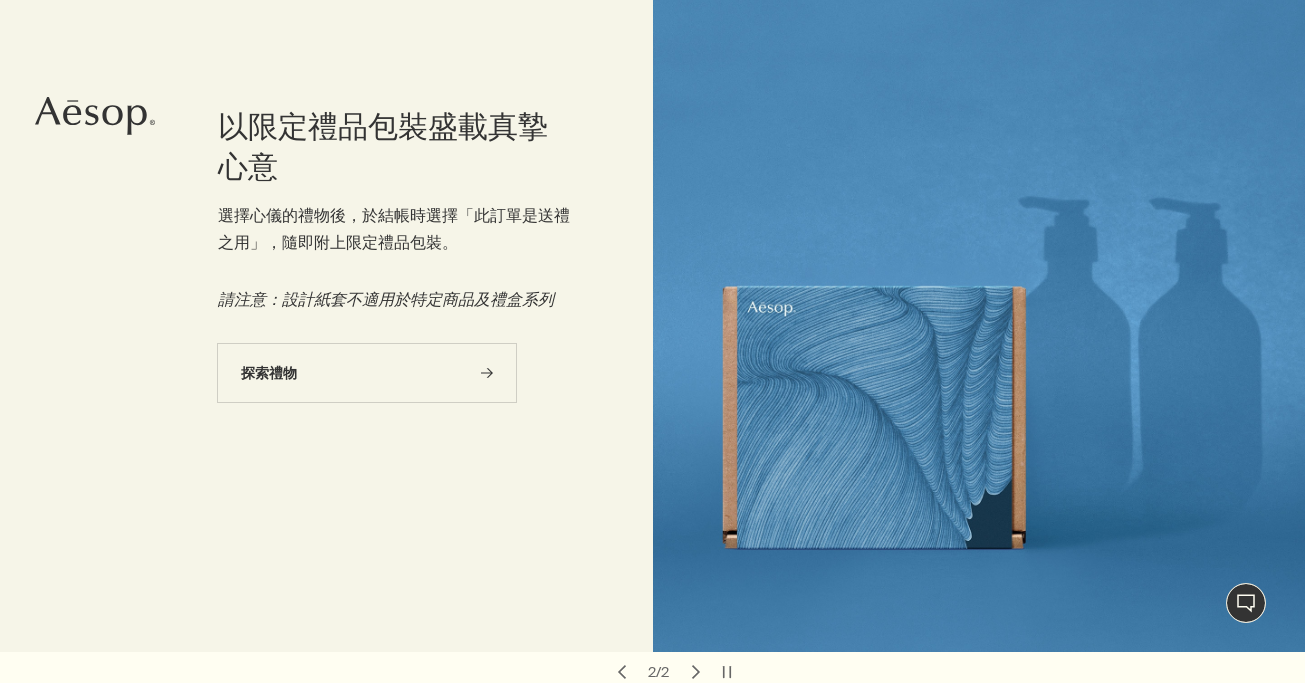 click on "chevron" at bounding box center (696, 672) 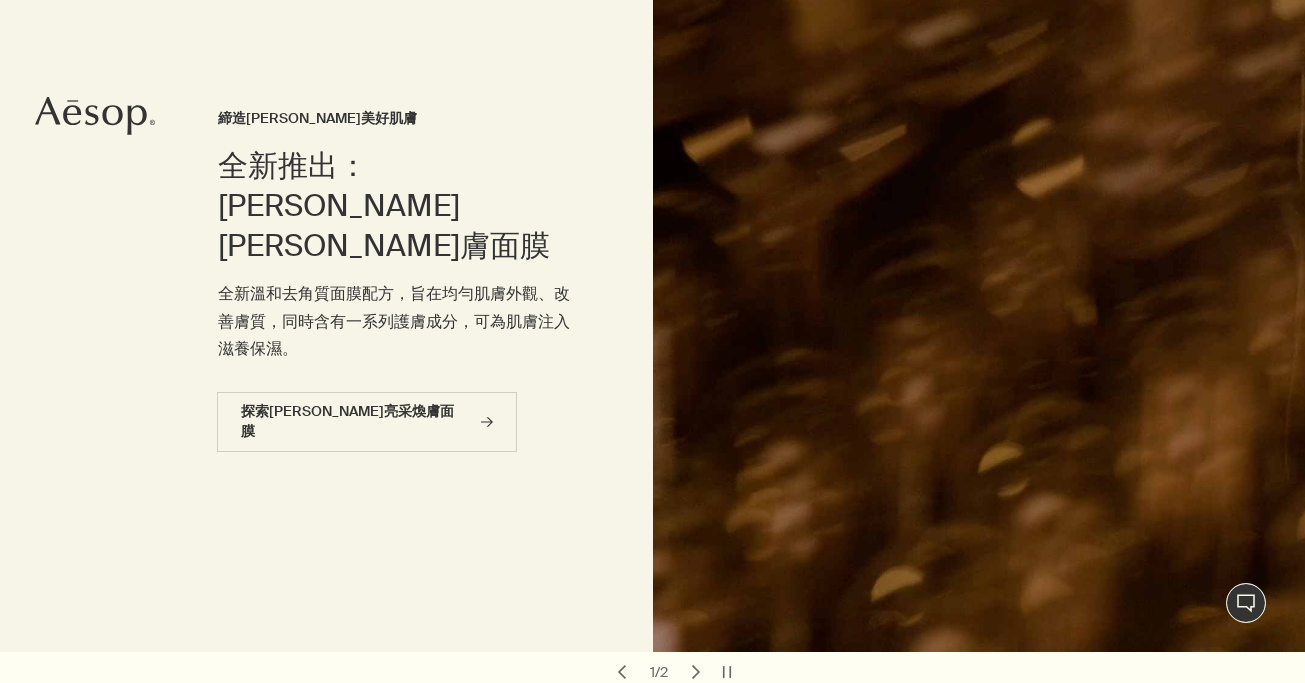 click on "chevron" at bounding box center [696, 672] 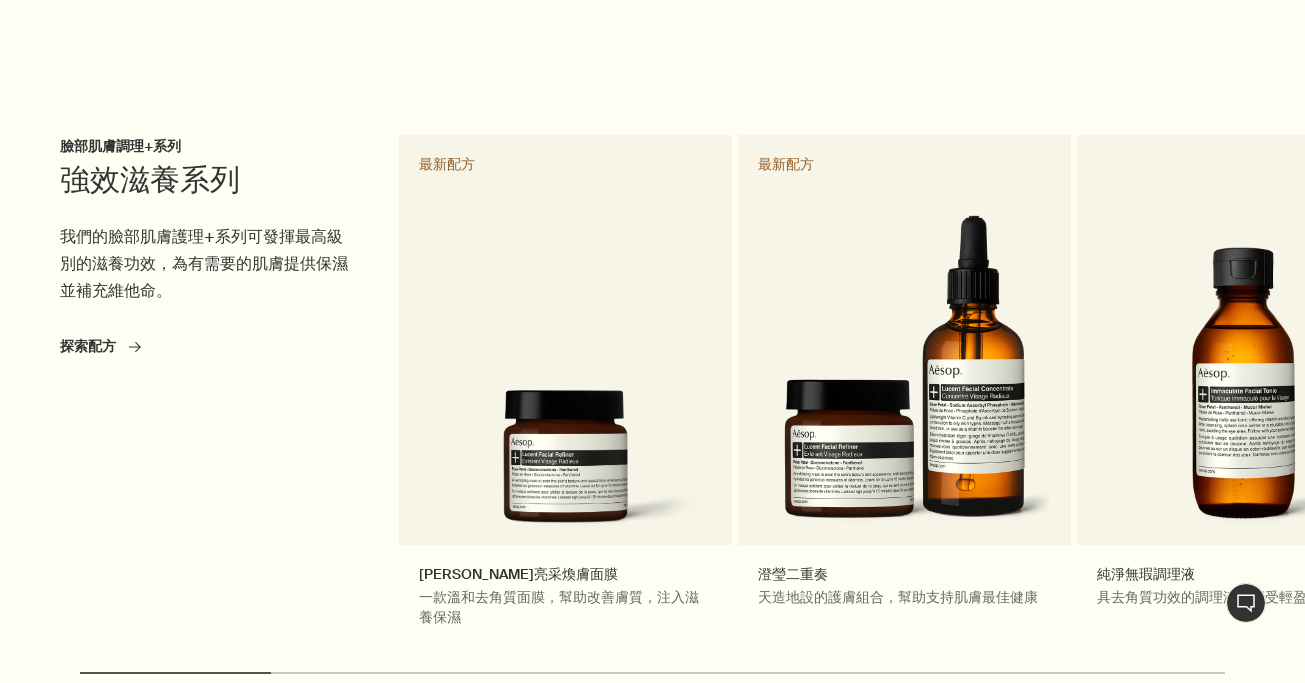 scroll, scrollTop: 848, scrollLeft: 0, axis: vertical 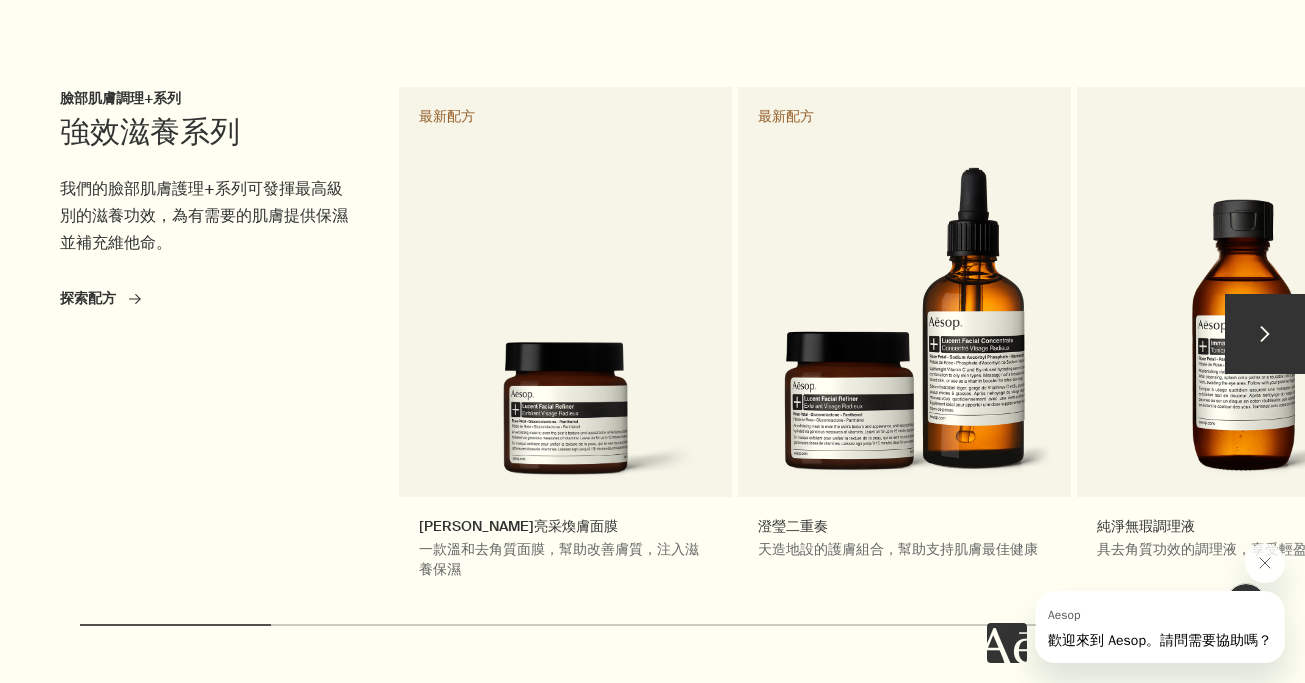 click on "chevron" at bounding box center (1265, 334) 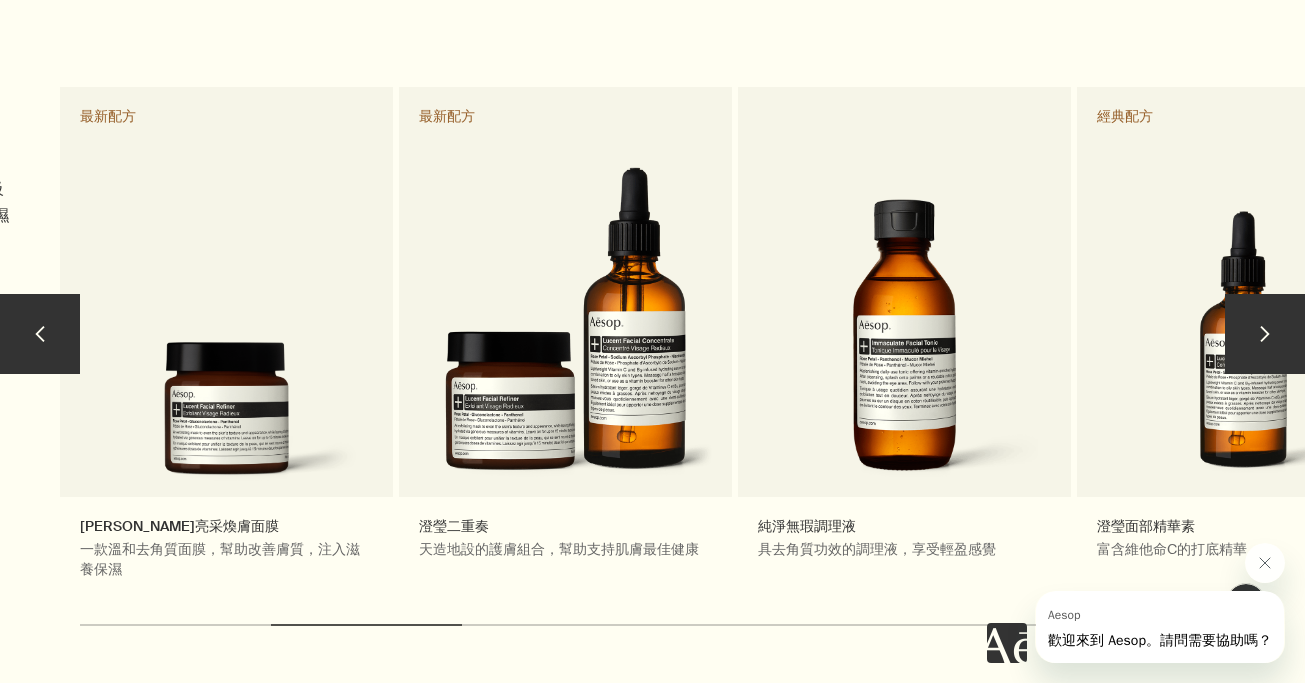 click on "chevron" at bounding box center (1265, 334) 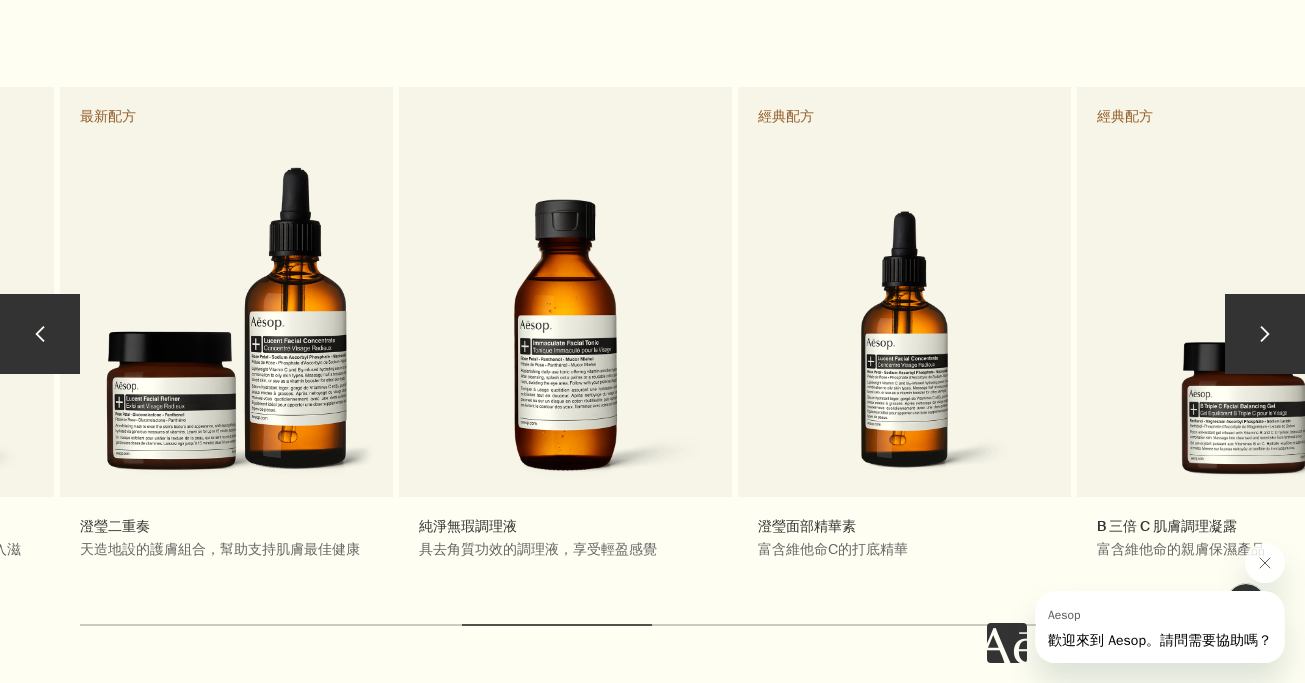 click on "chevron" at bounding box center (1265, 334) 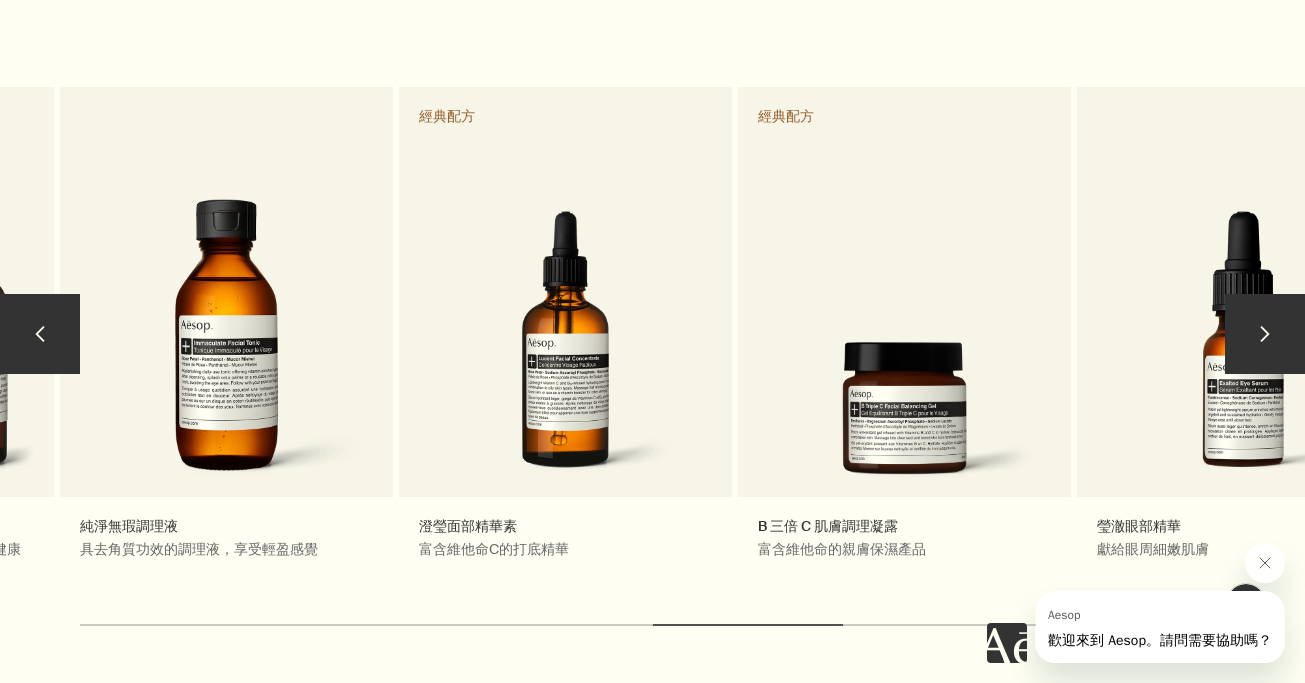 click on "chevron" at bounding box center [1265, 334] 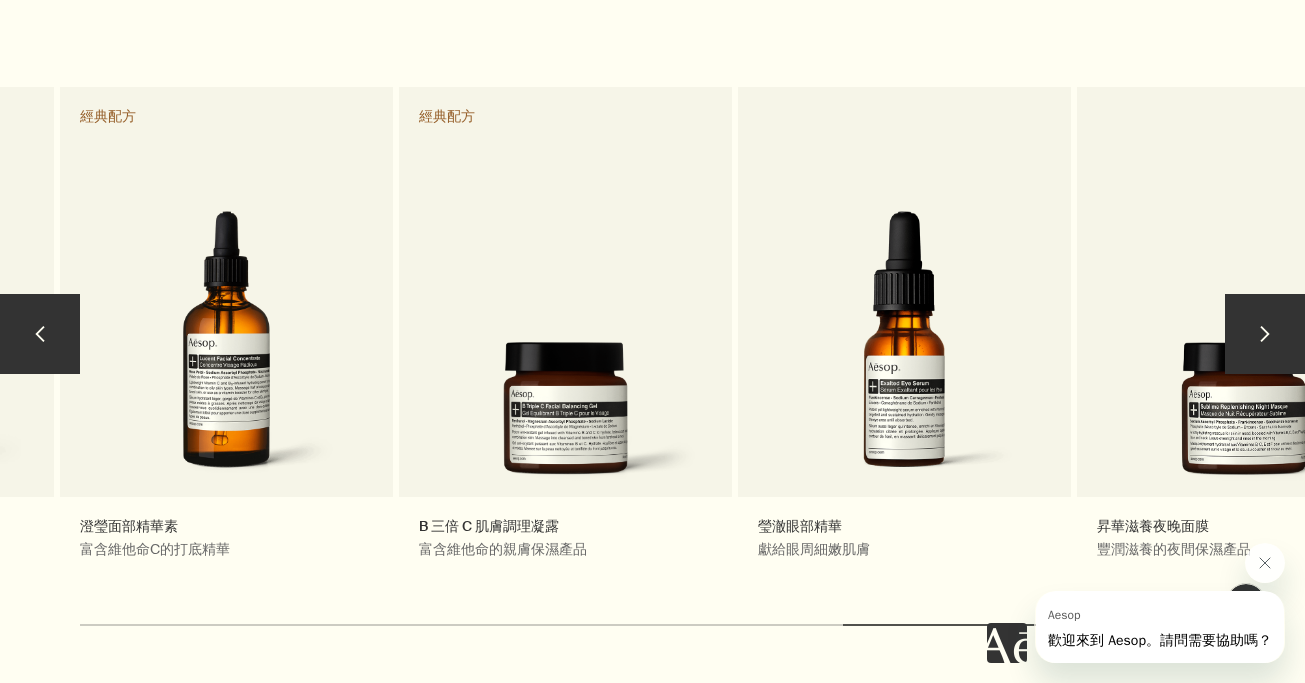 click on "chevron" at bounding box center [1265, 334] 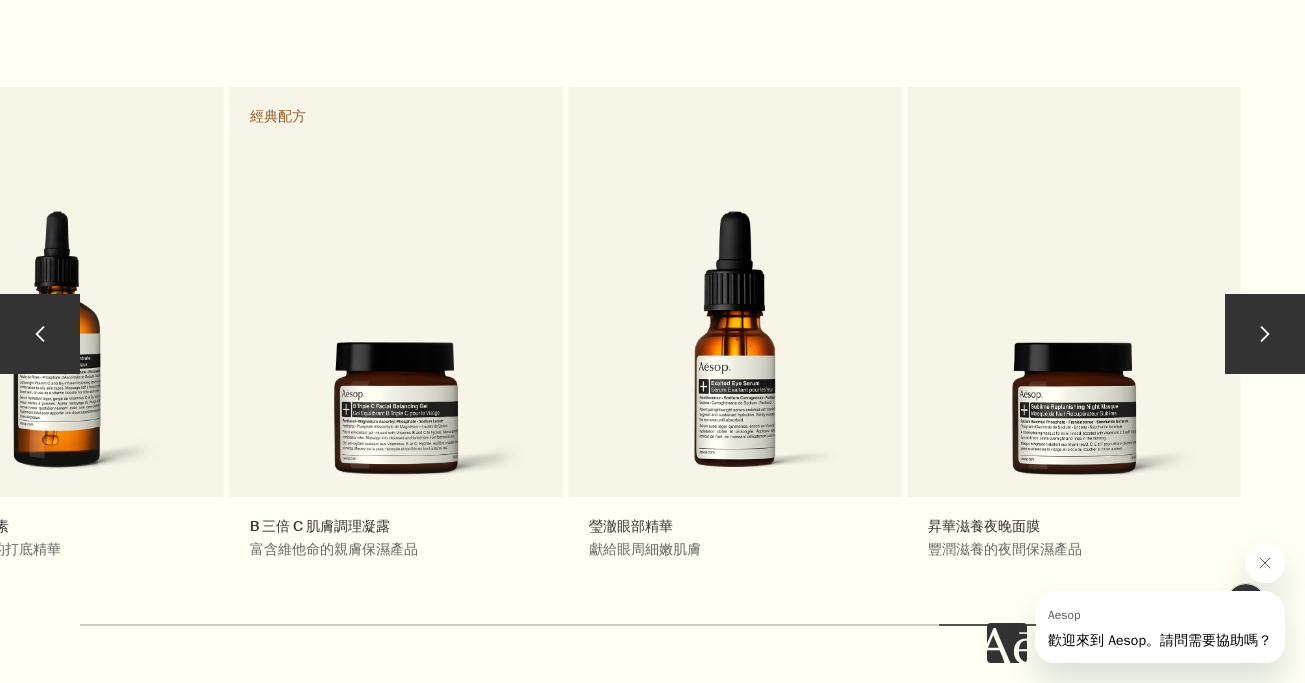 click on "chevron" at bounding box center [1265, 334] 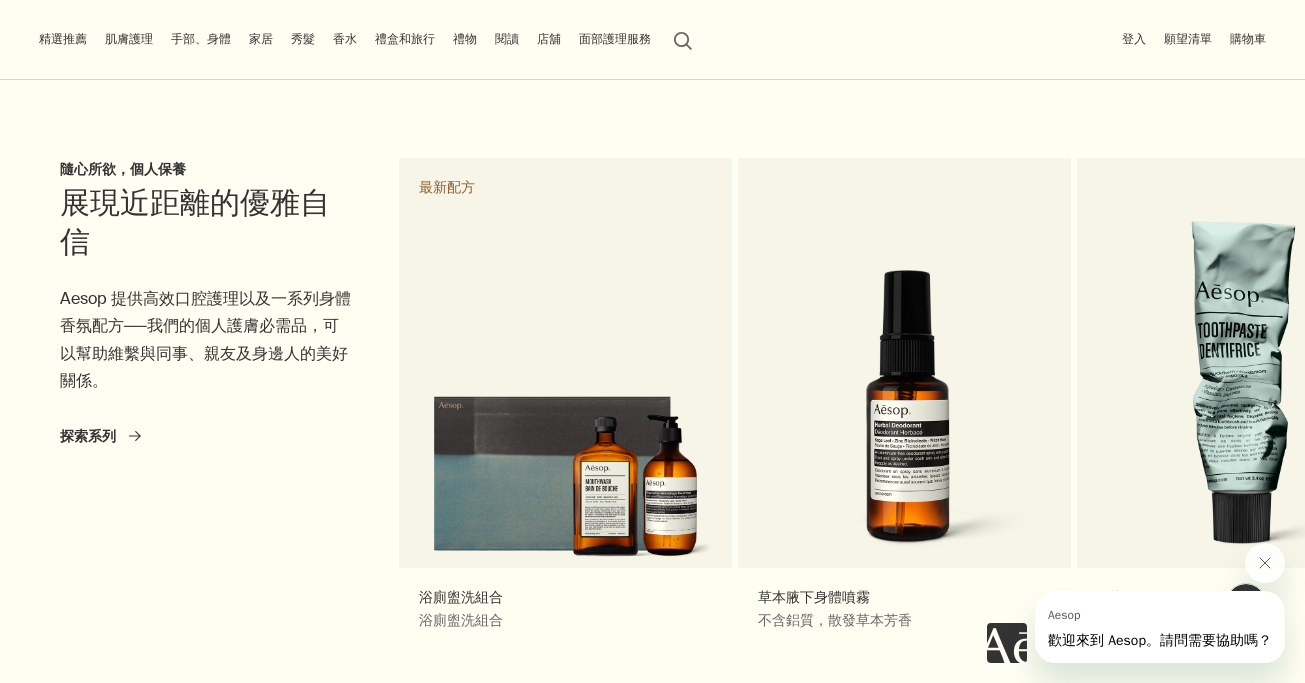 scroll, scrollTop: 2117, scrollLeft: 0, axis: vertical 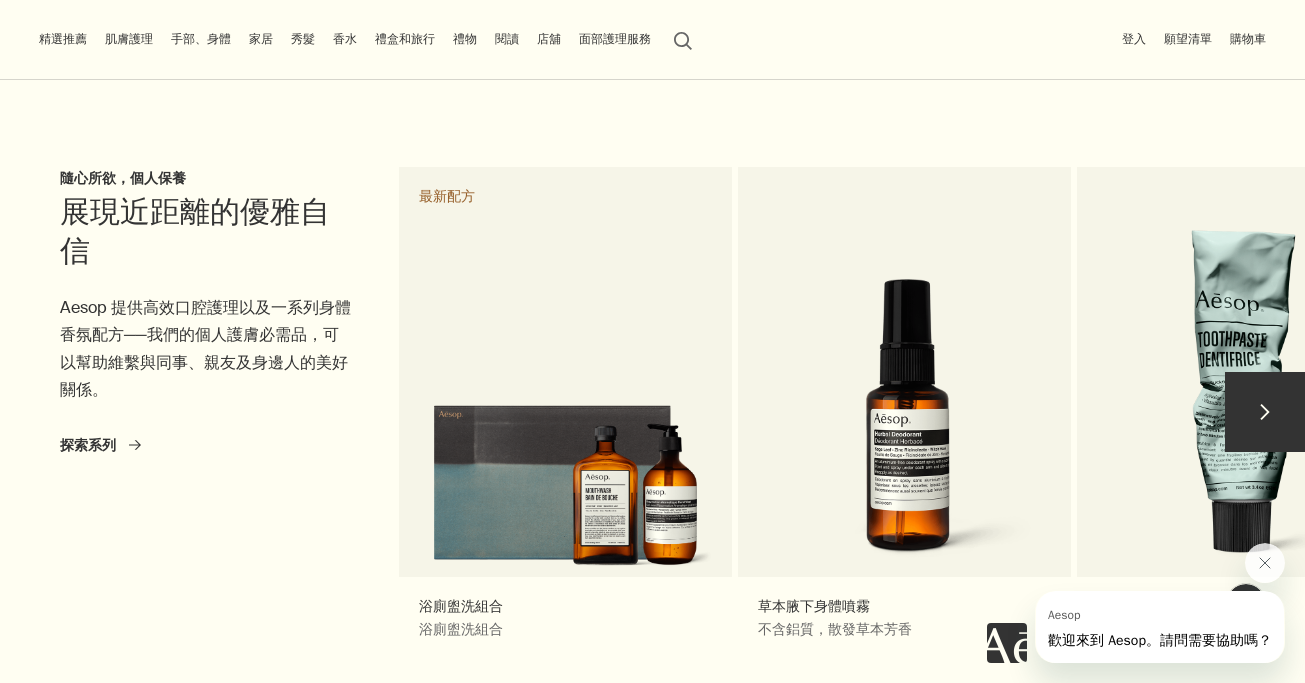 click on "chevron" at bounding box center (1265, 412) 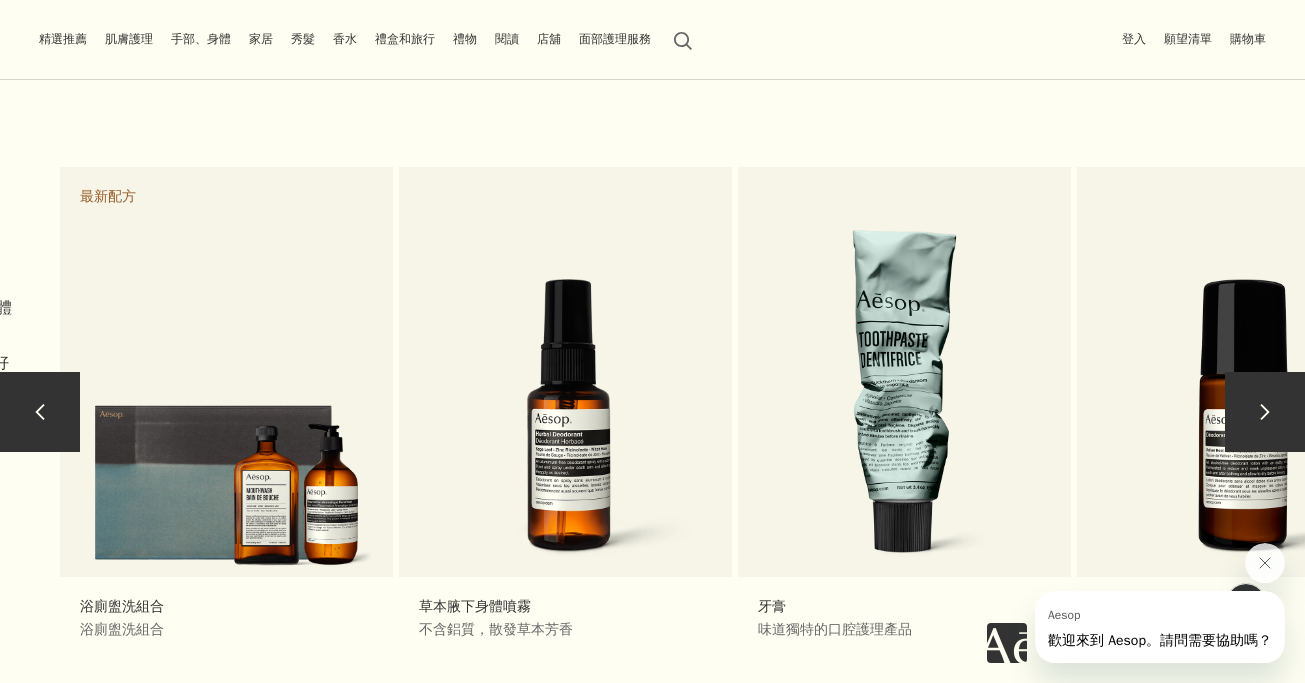 click on "chevron" at bounding box center [1265, 412] 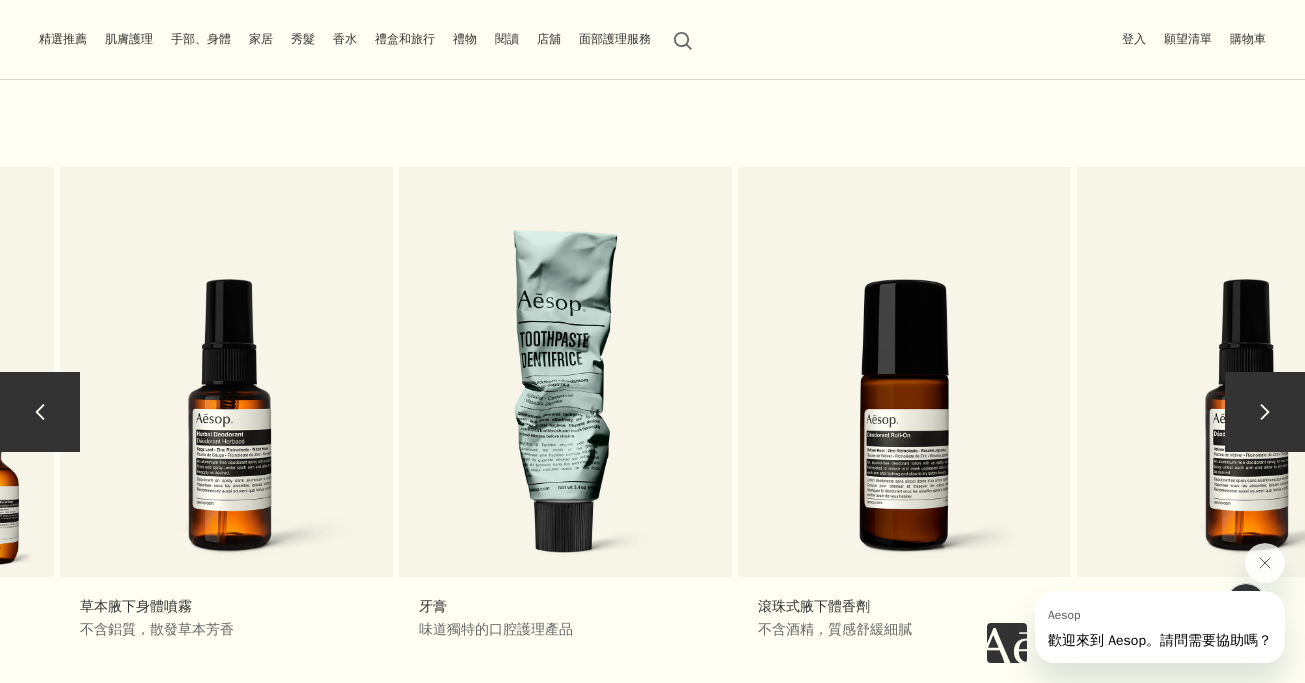 click on "chevron" at bounding box center (1265, 412) 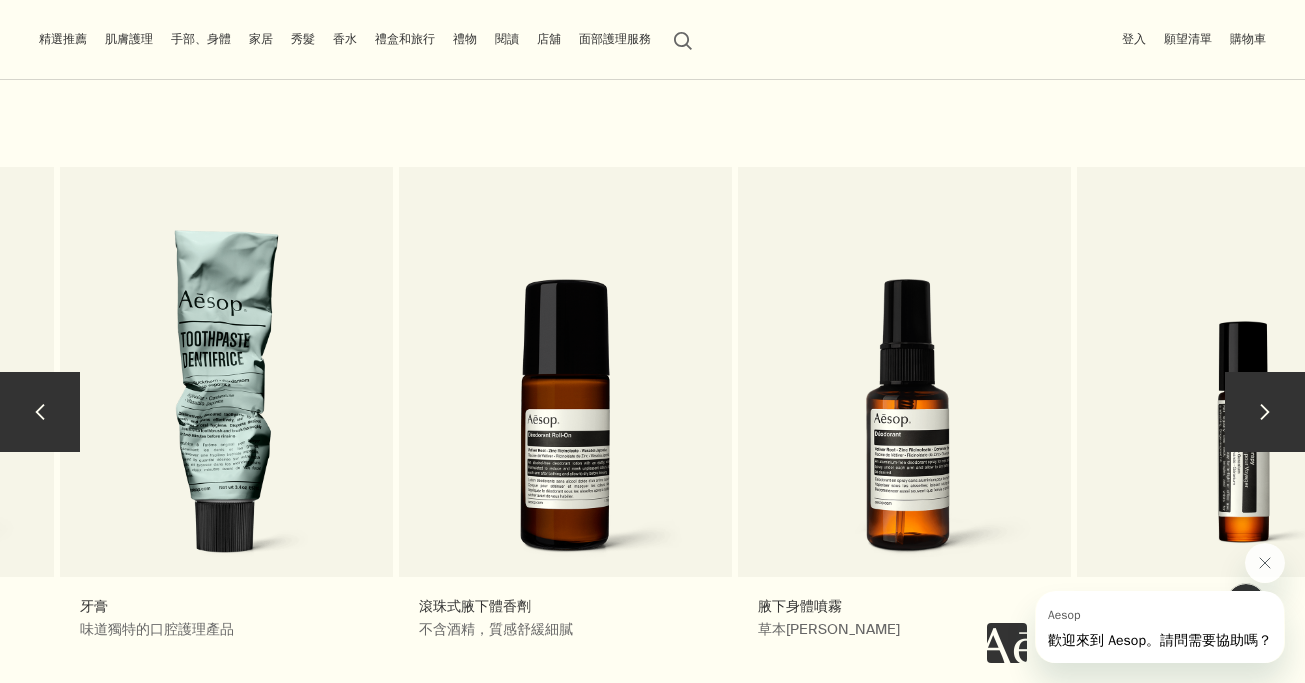 click on "chevron" at bounding box center (1265, 412) 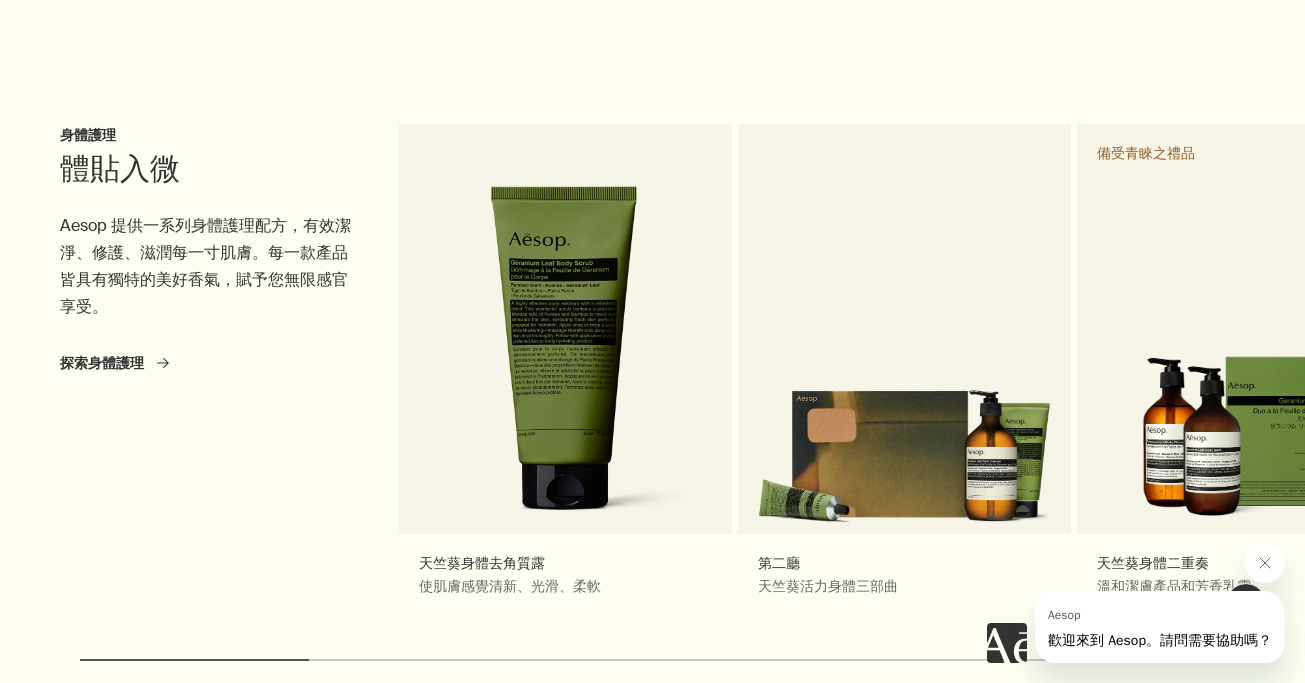 scroll, scrollTop: 3474, scrollLeft: 0, axis: vertical 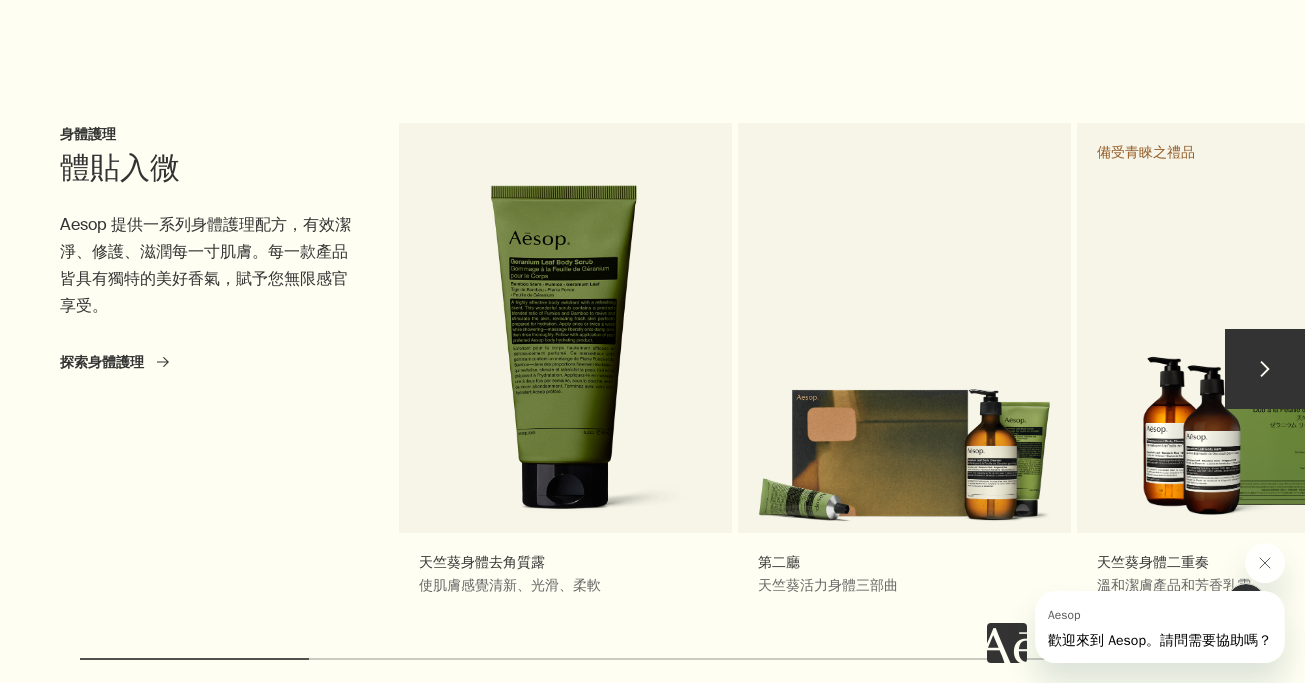 click on "chevron" at bounding box center [1265, 369] 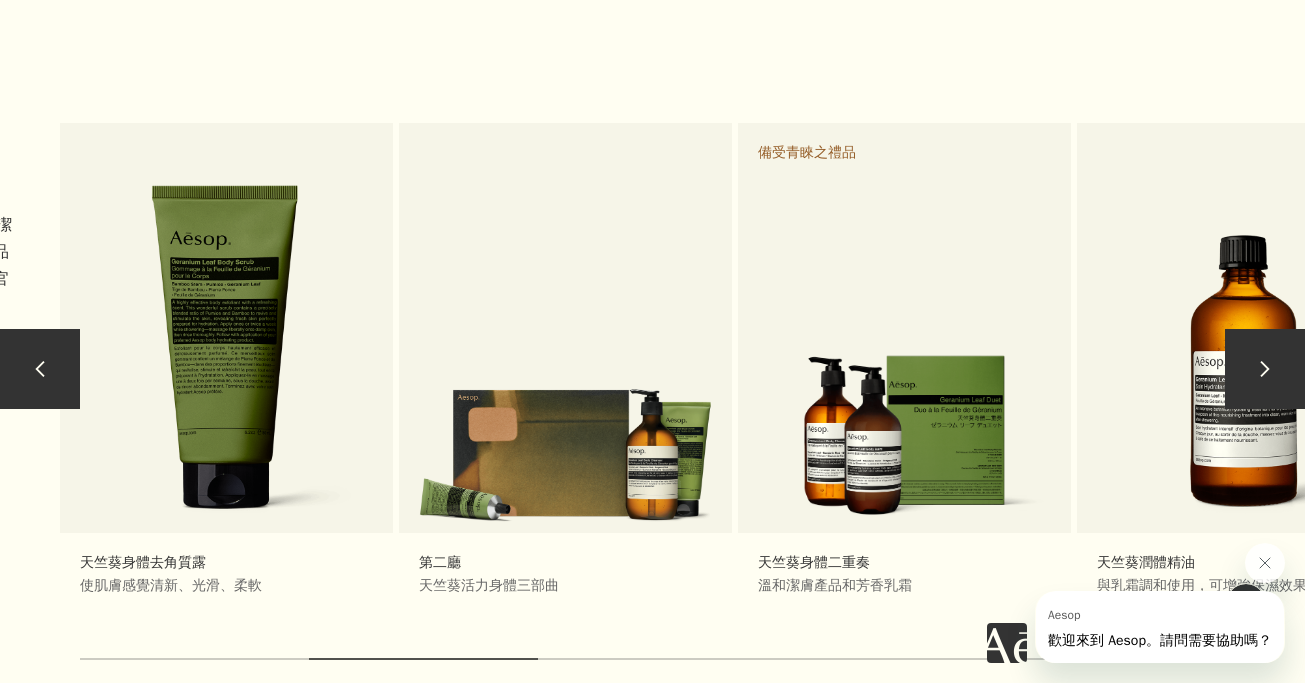 click on "chevron" at bounding box center (1265, 369) 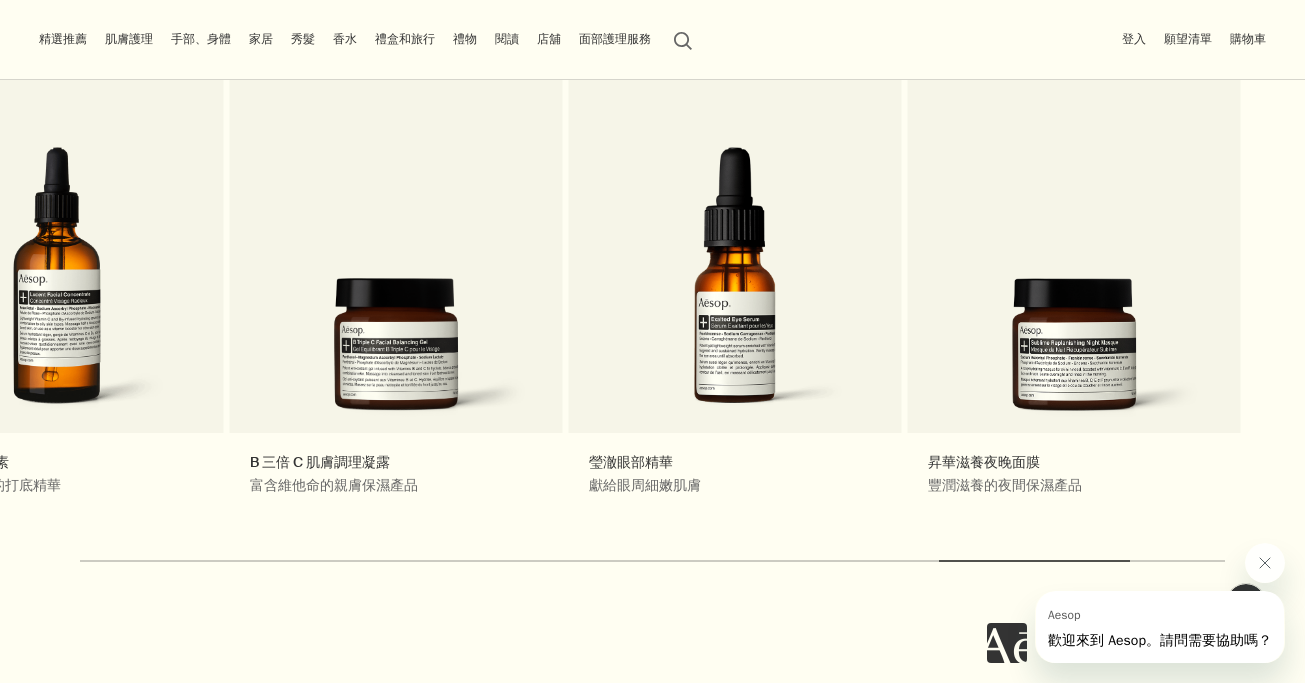 scroll, scrollTop: 0, scrollLeft: 0, axis: both 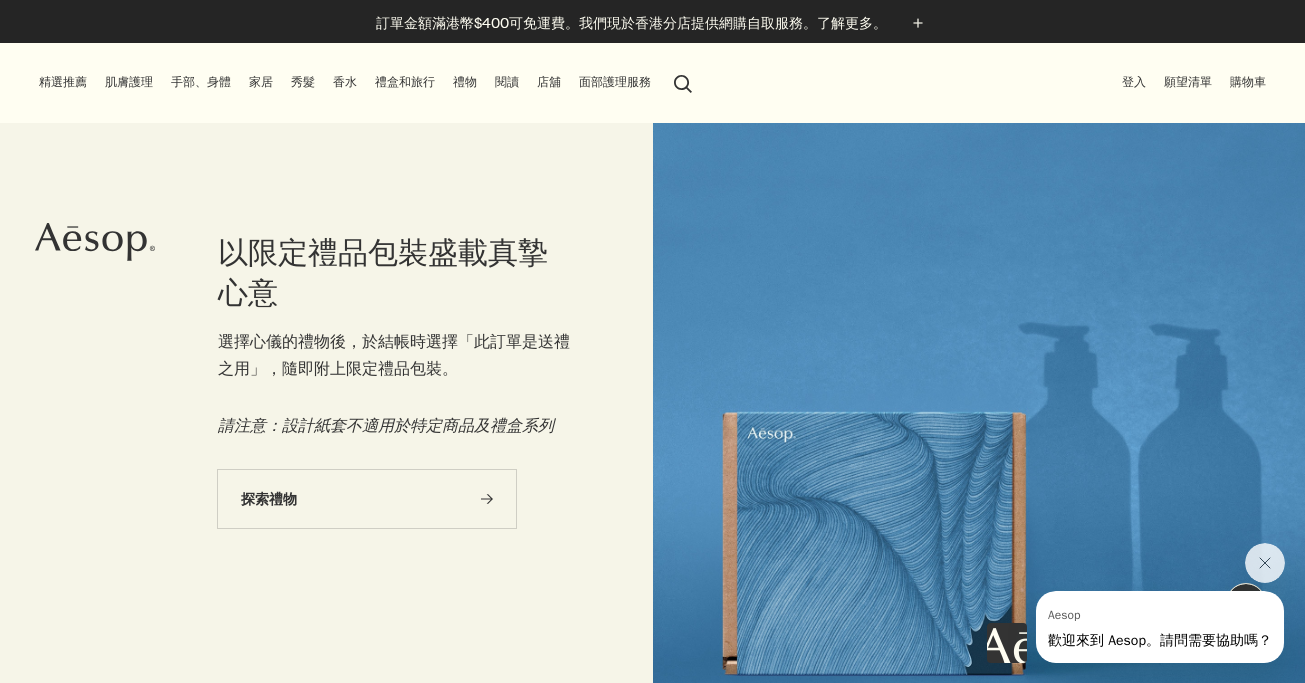 click on "香水" at bounding box center (345, 82) 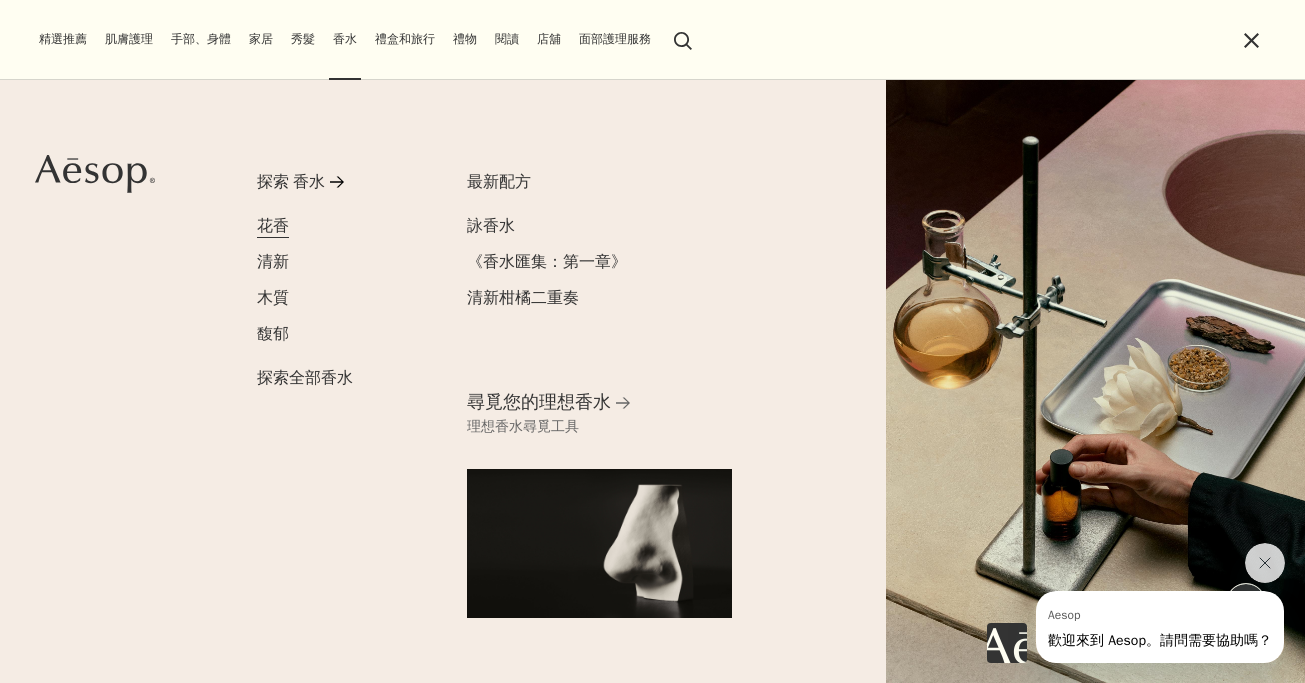 click on "花香" at bounding box center (273, 225) 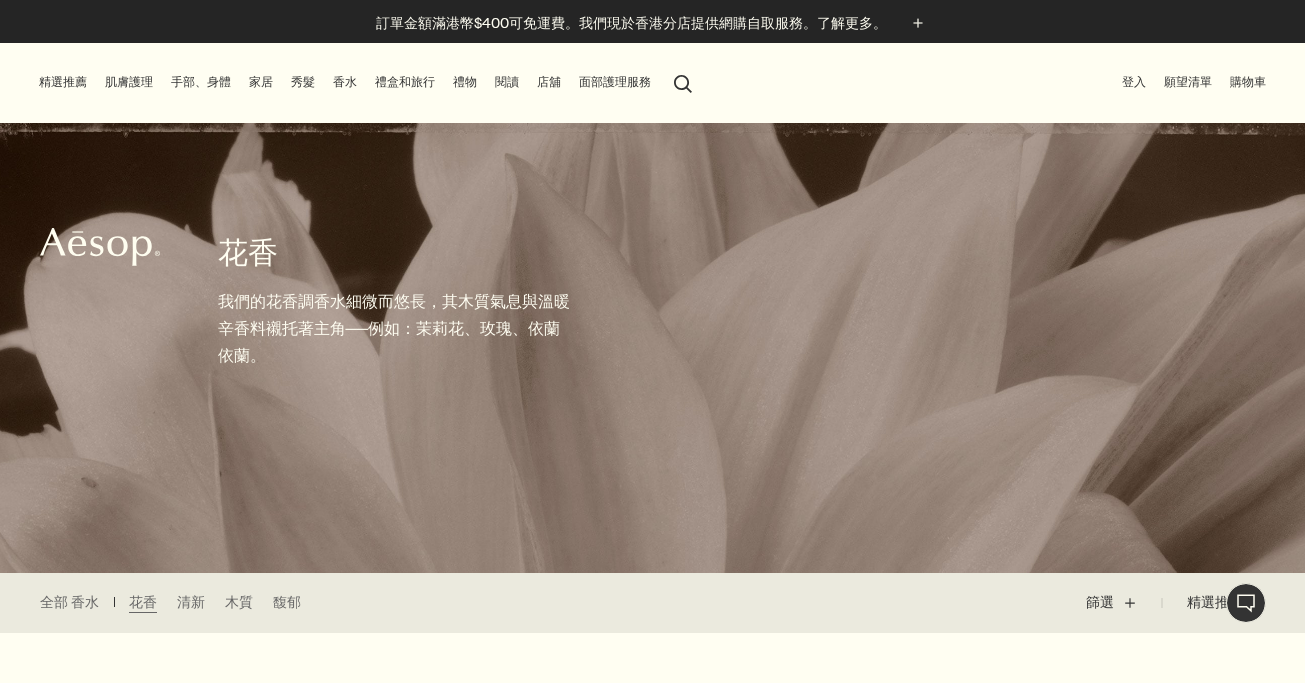 scroll, scrollTop: 0, scrollLeft: 0, axis: both 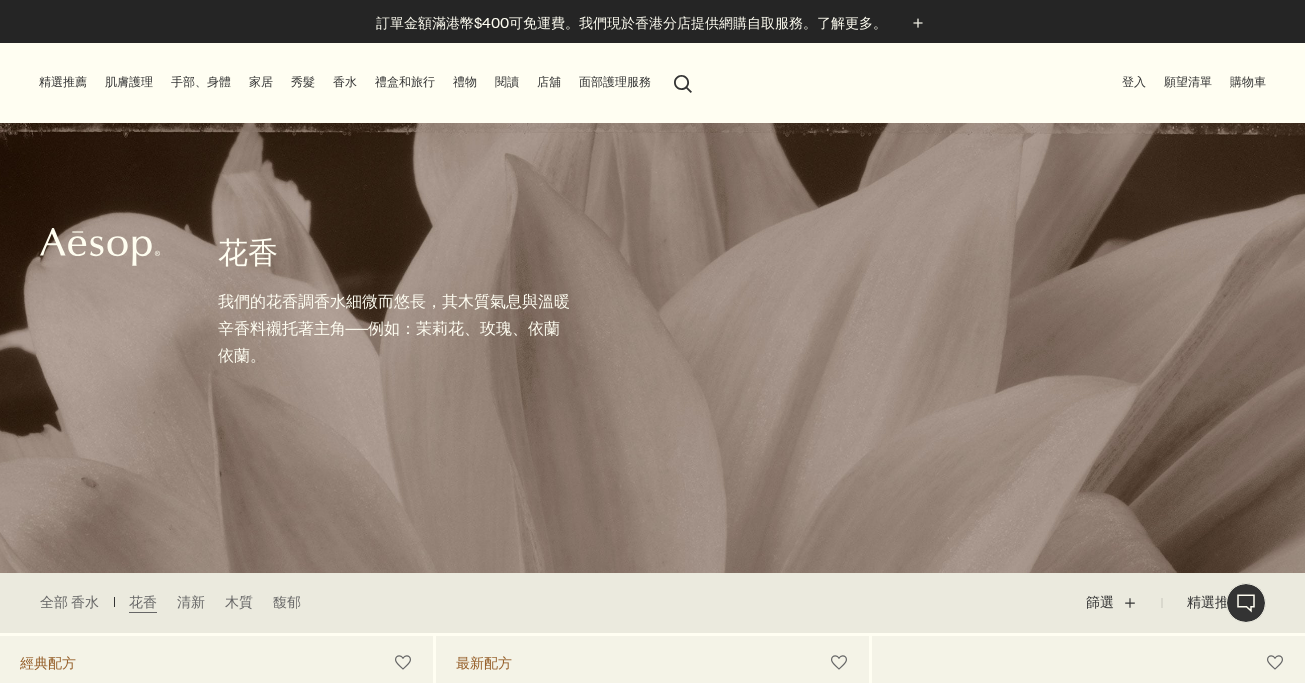 click on "香水" at bounding box center [345, 82] 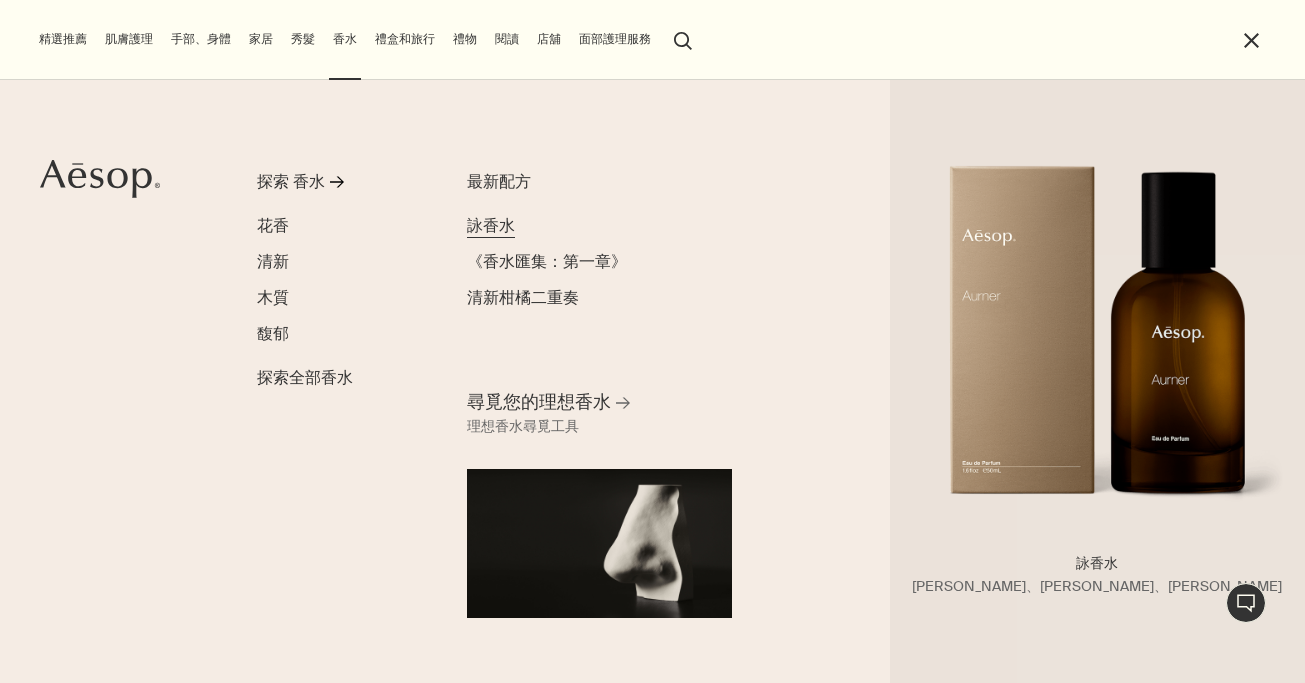 click on "詠香水" at bounding box center [491, 225] 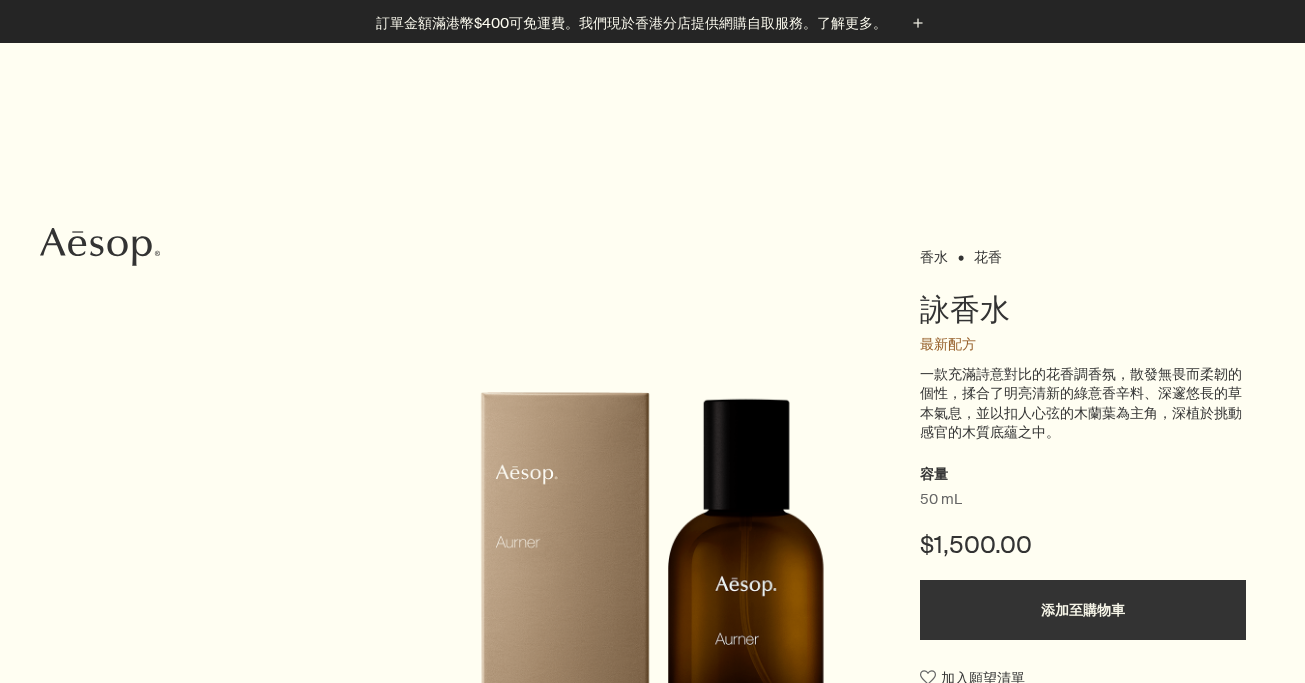 scroll, scrollTop: 1031, scrollLeft: 0, axis: vertical 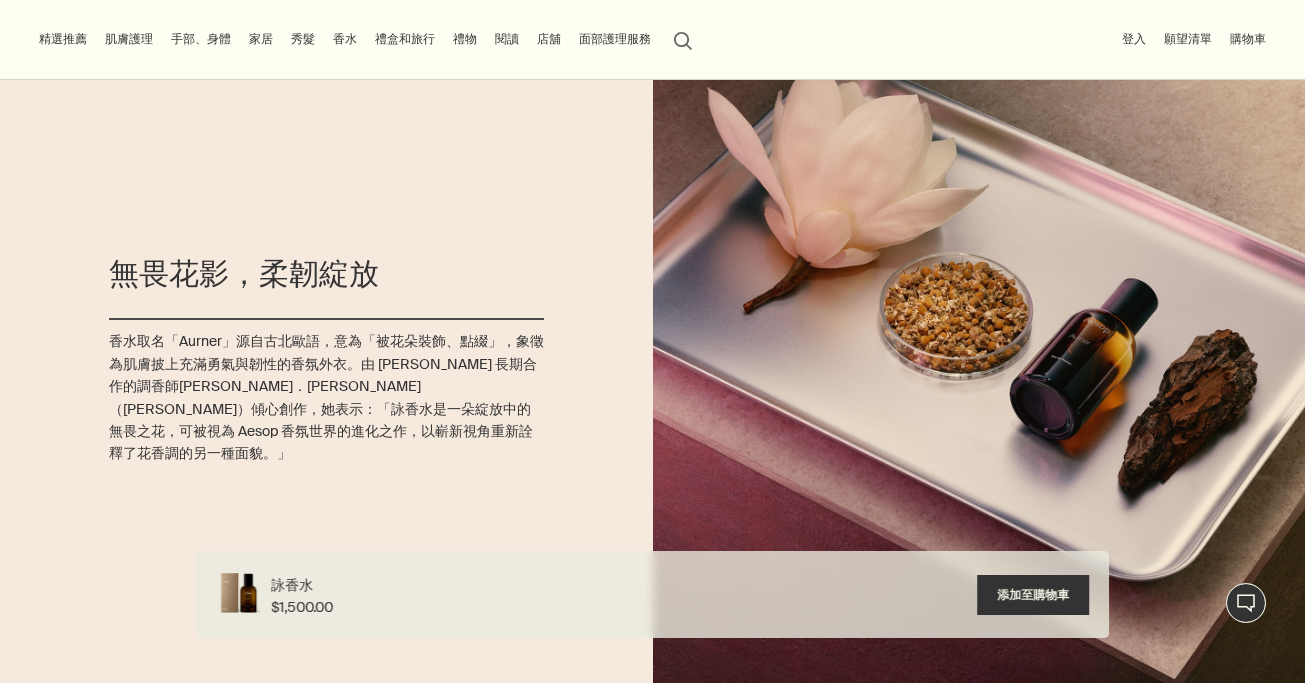 click on "無畏花影，柔韌綻放" at bounding box center [326, 278] 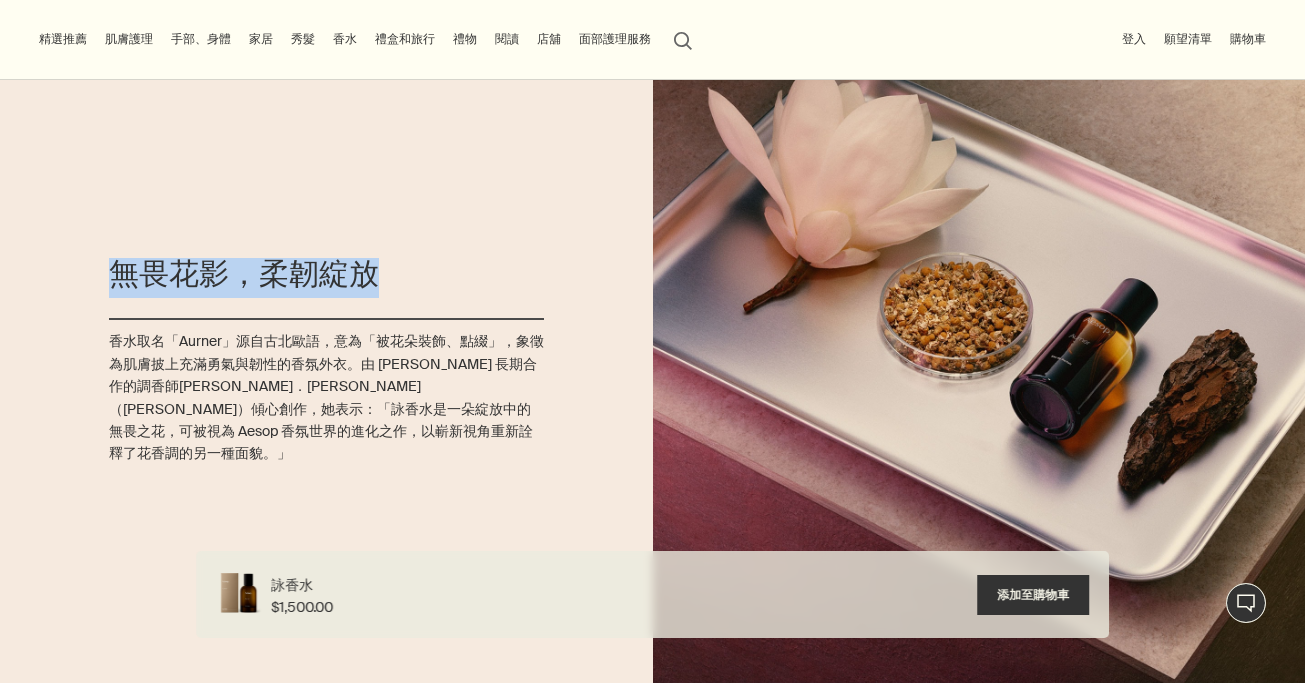 drag, startPoint x: 378, startPoint y: 279, endPoint x: 72, endPoint y: 278, distance: 306.00165 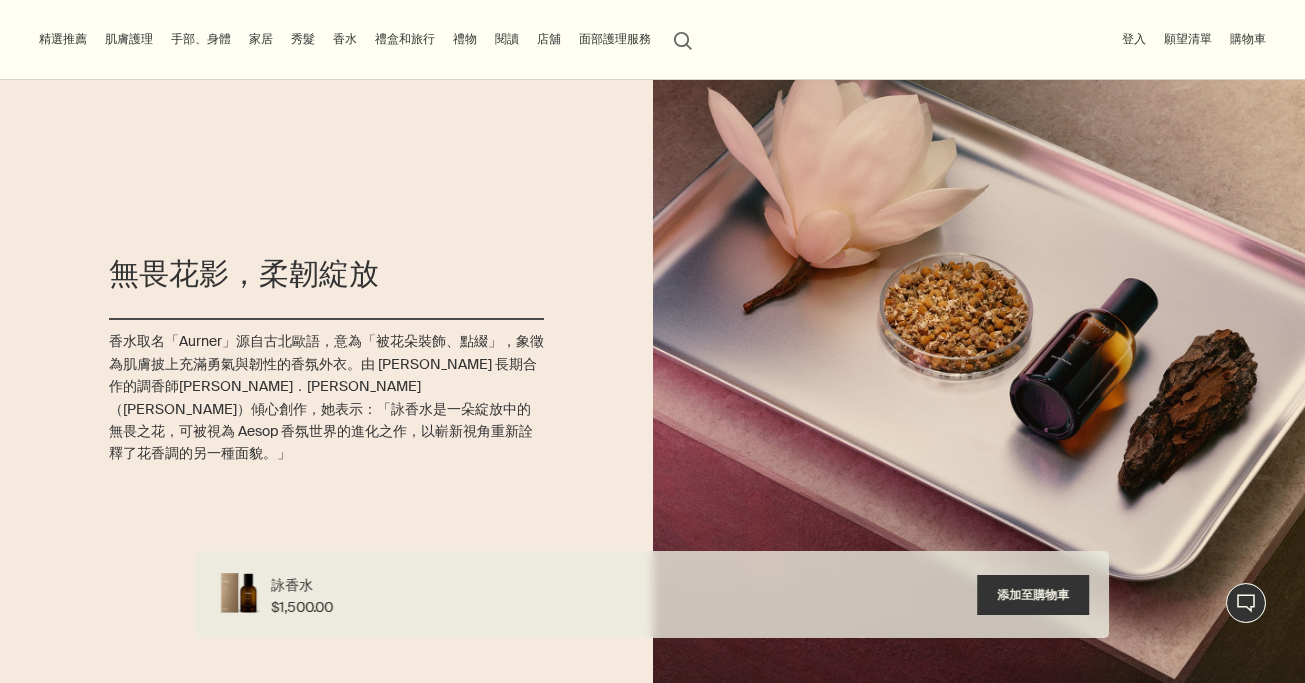 click on "香水取名「Aurner」源自古北歐語，意為「被花朵裝飾、點綴」，象徵為肌膚披上充滿勇氣與韌性的香氛外衣。由 Aesop 長期合作的調香師賽琳．巴雷爾（Céline Barel）傾心創作，她表示：「詠香水是一朵綻放中的無畏之花，可被視為 Aesop 香氛世界的進化之作，以嶄新視角重新詮釋了花香調的另一種面貌。」" at bounding box center (326, 397) 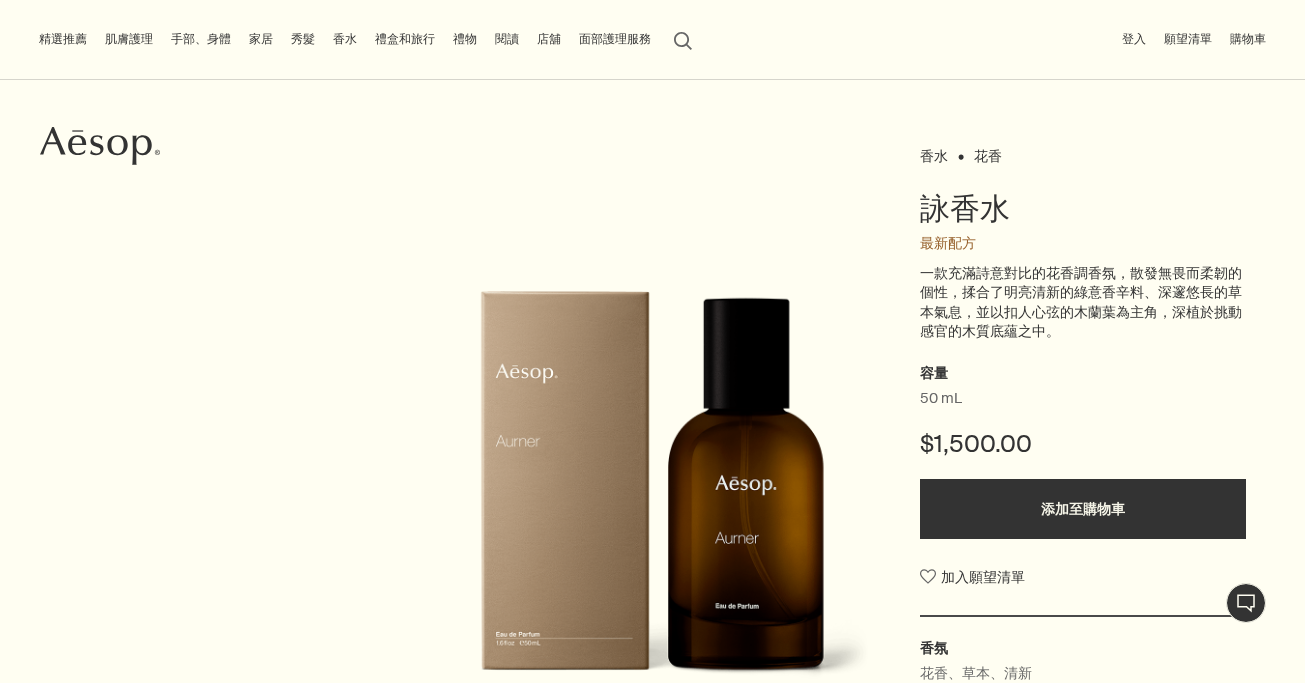 scroll, scrollTop: 0, scrollLeft: 0, axis: both 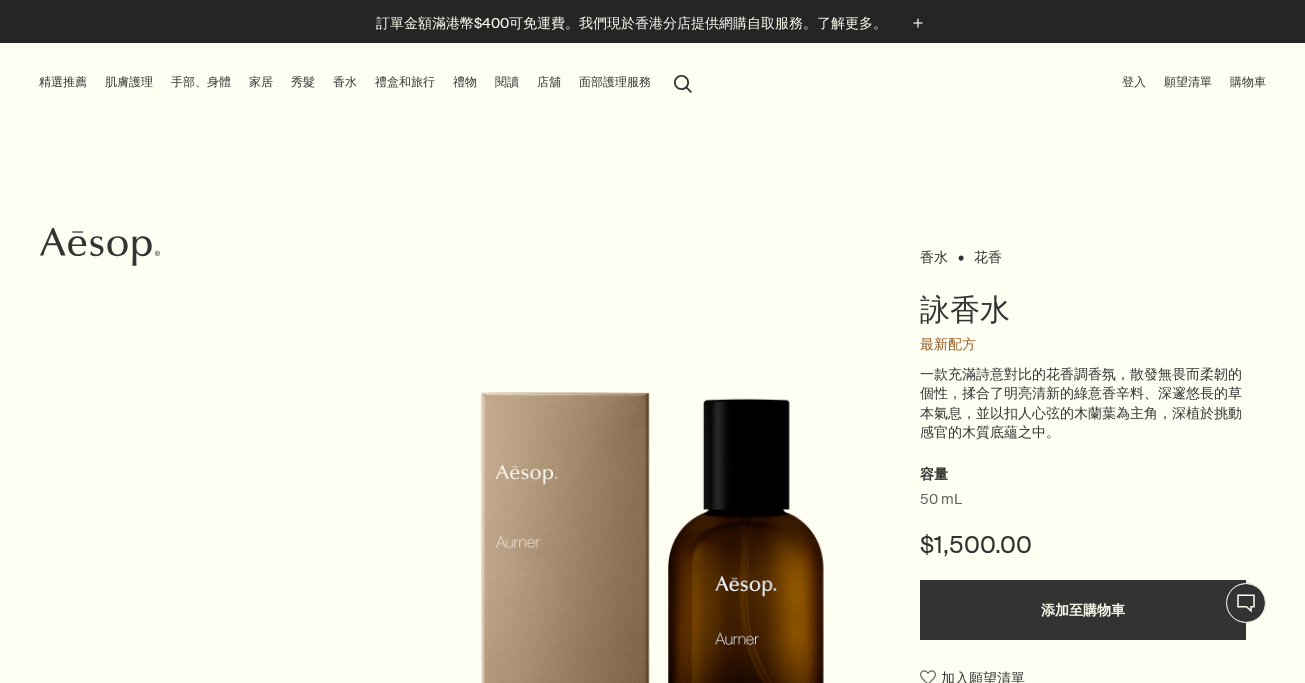 click on "search 搜索" at bounding box center (683, 82) 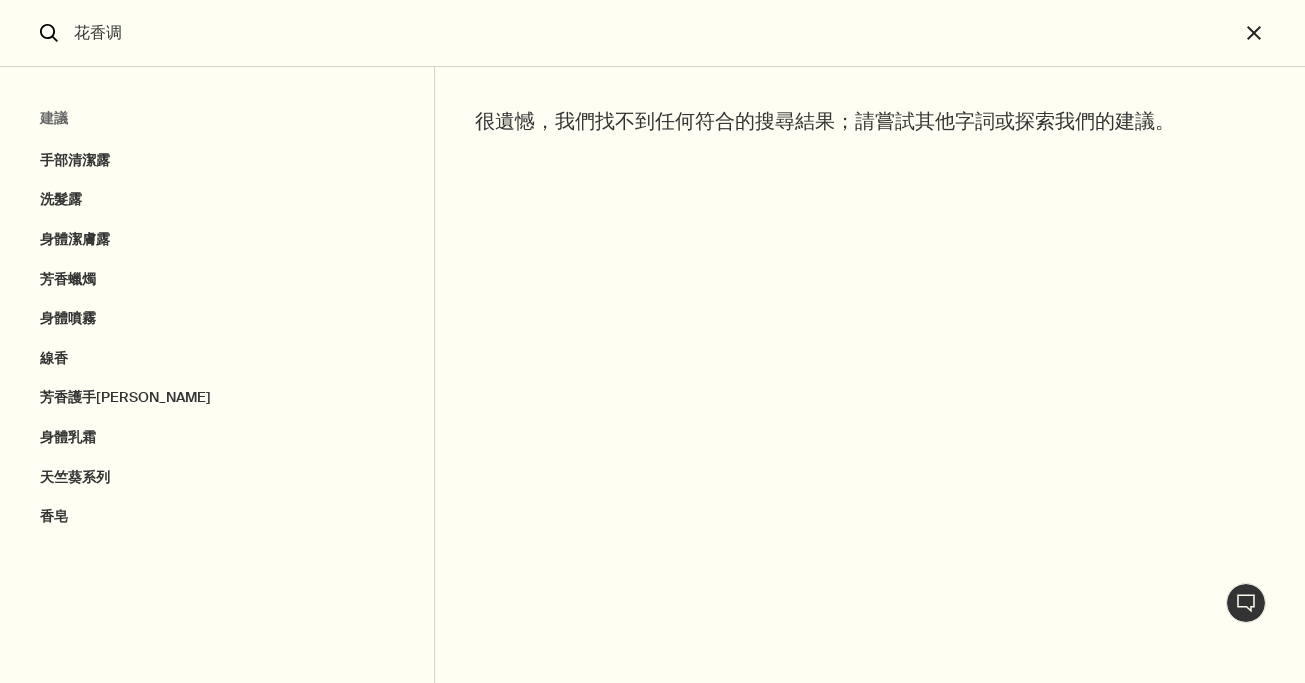 type on "花香调" 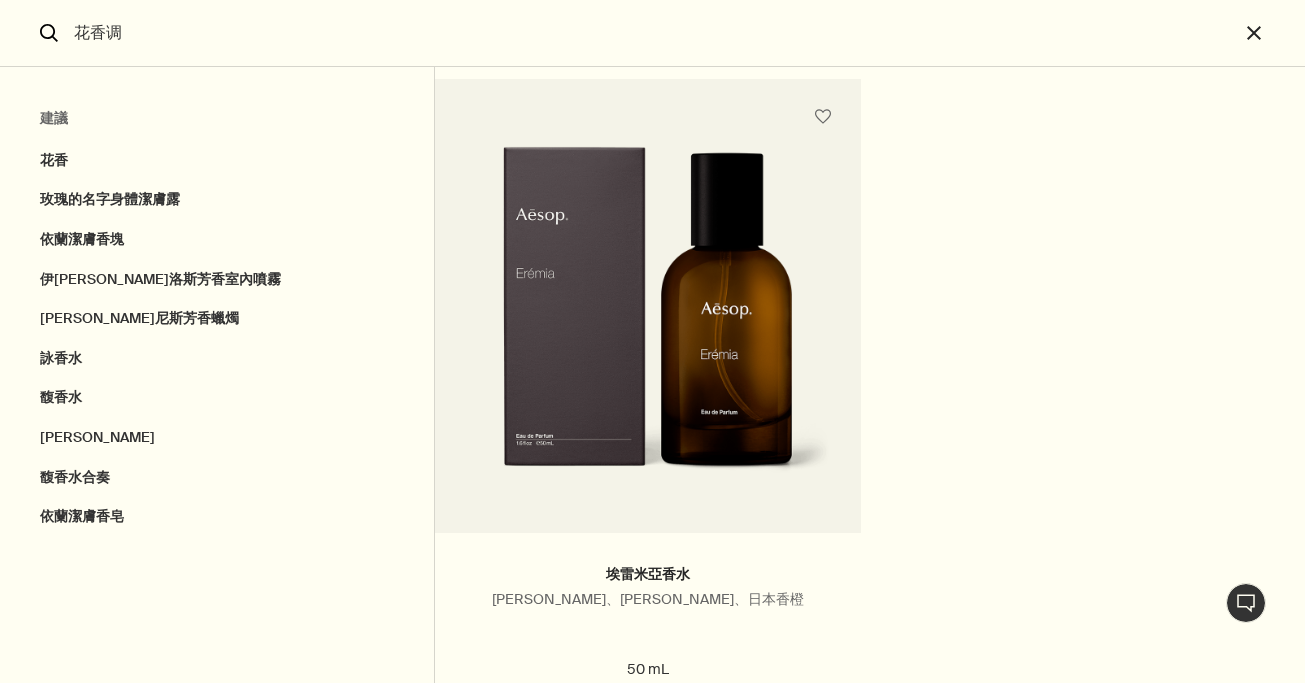 scroll, scrollTop: 4644, scrollLeft: 0, axis: vertical 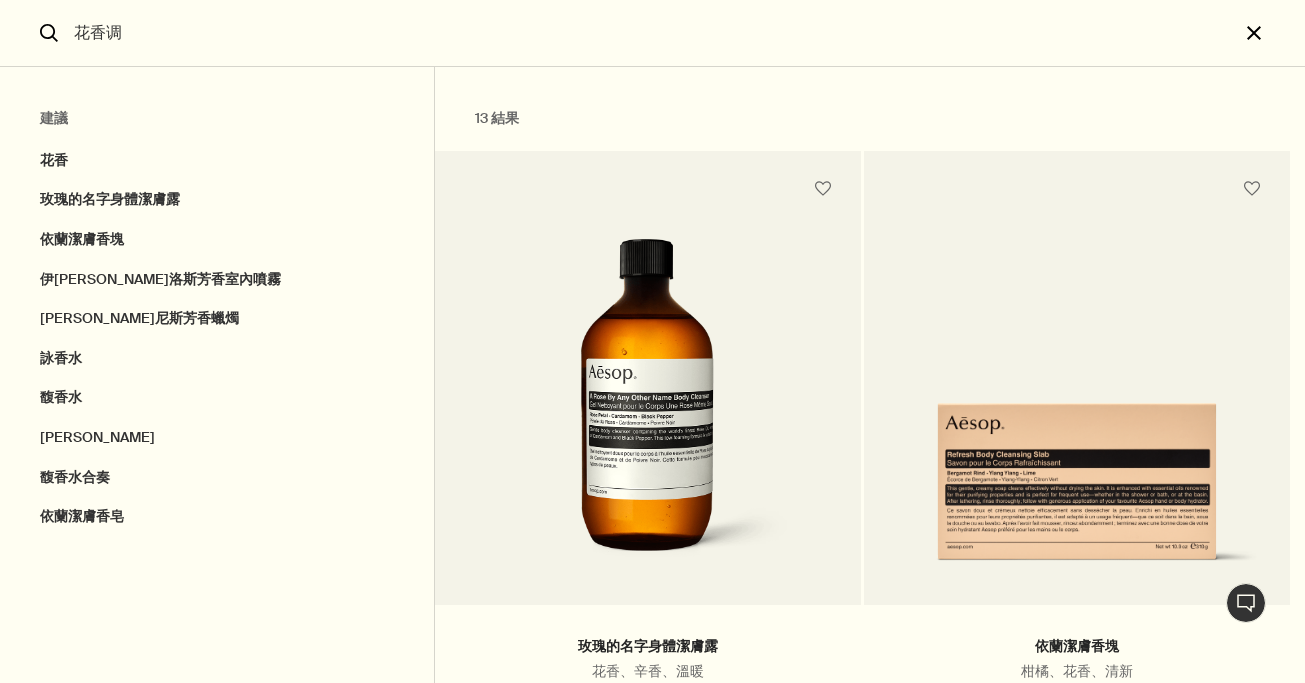 click on "close" at bounding box center [1272, 33] 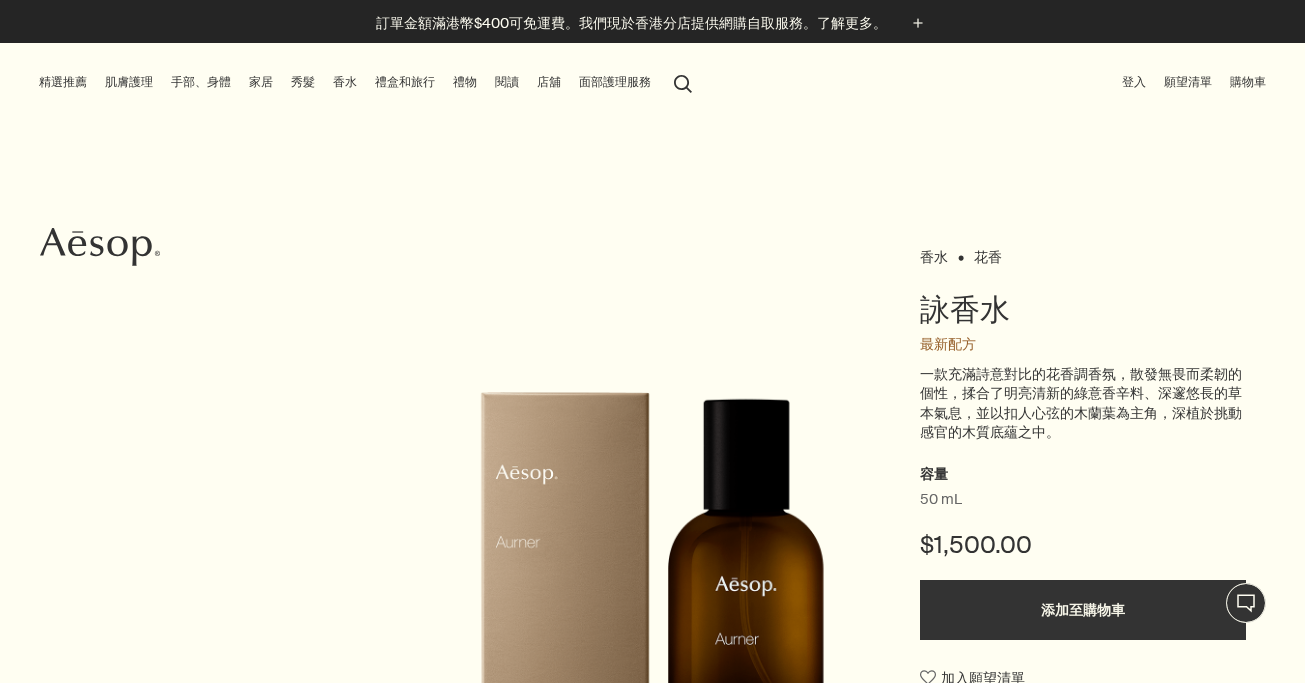 click on "香水 花香 詠香水 最新配方 一款充滿詩意對比的花香調香氛，散發無畏而柔韌的個性，揉合了明亮清新的綠意香辛料、深邃悠長的草本氣息，並以扣人心弦的木蘭葉為主角，深植於挑動感官的木質底蘊之中。 容量 50 mL $1,500.00   添加至購物車 加入願望清單 香氛 花香、草本、清新 適用於 不分性別；性格神秘人士、鍊金術者、園藝學家。 主要香氣 plusAndCloseWithCircle 白木蘭葉、羅馬洋甘菊、雪松木之心 chevron chevron 1  /  6" at bounding box center [652, 615] 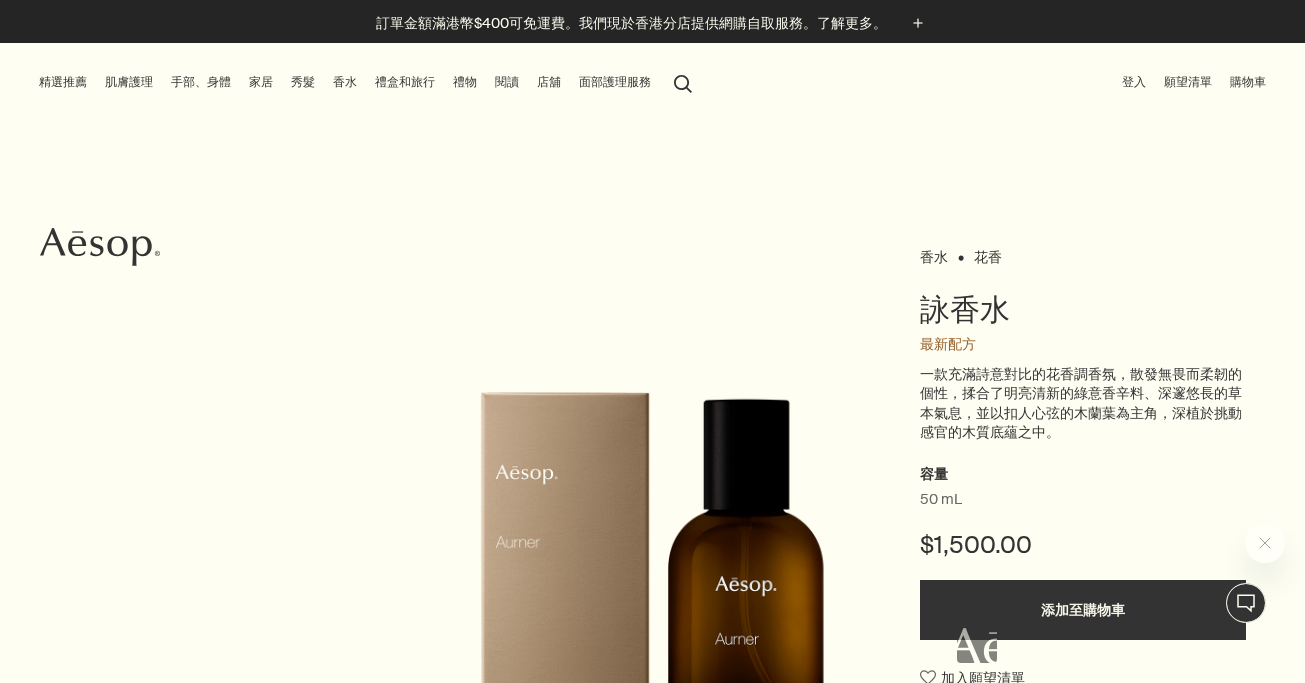scroll, scrollTop: 0, scrollLeft: 0, axis: both 